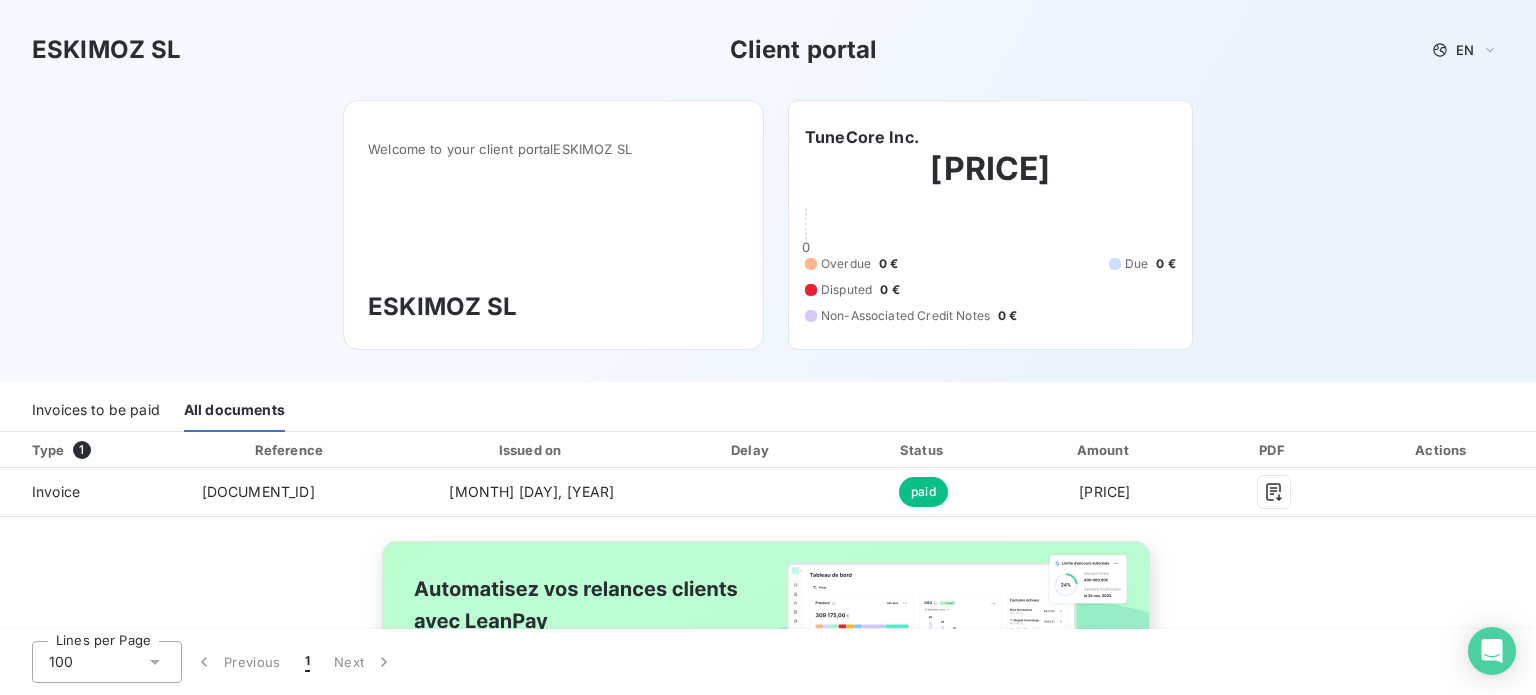 scroll, scrollTop: 0, scrollLeft: 0, axis: both 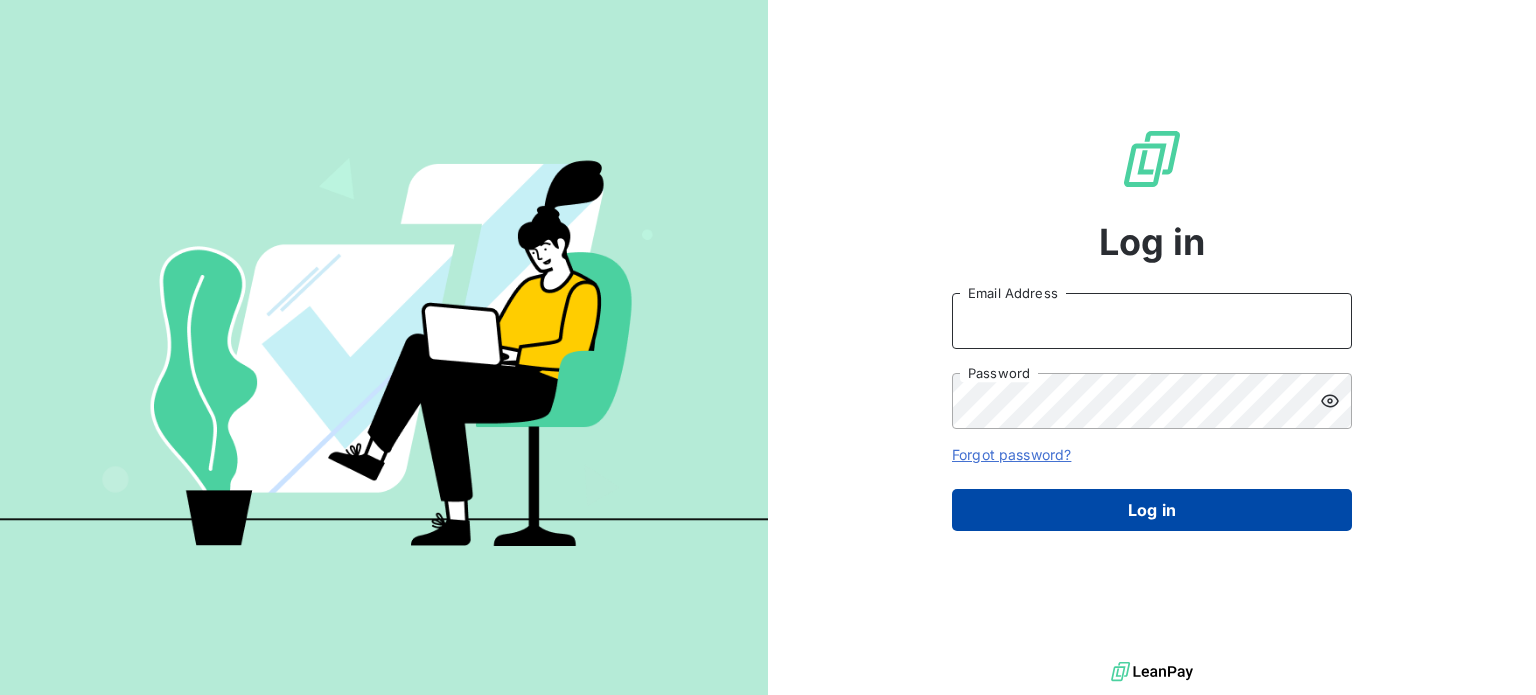 type on "[USERNAME]@[DOMAIN].fr" 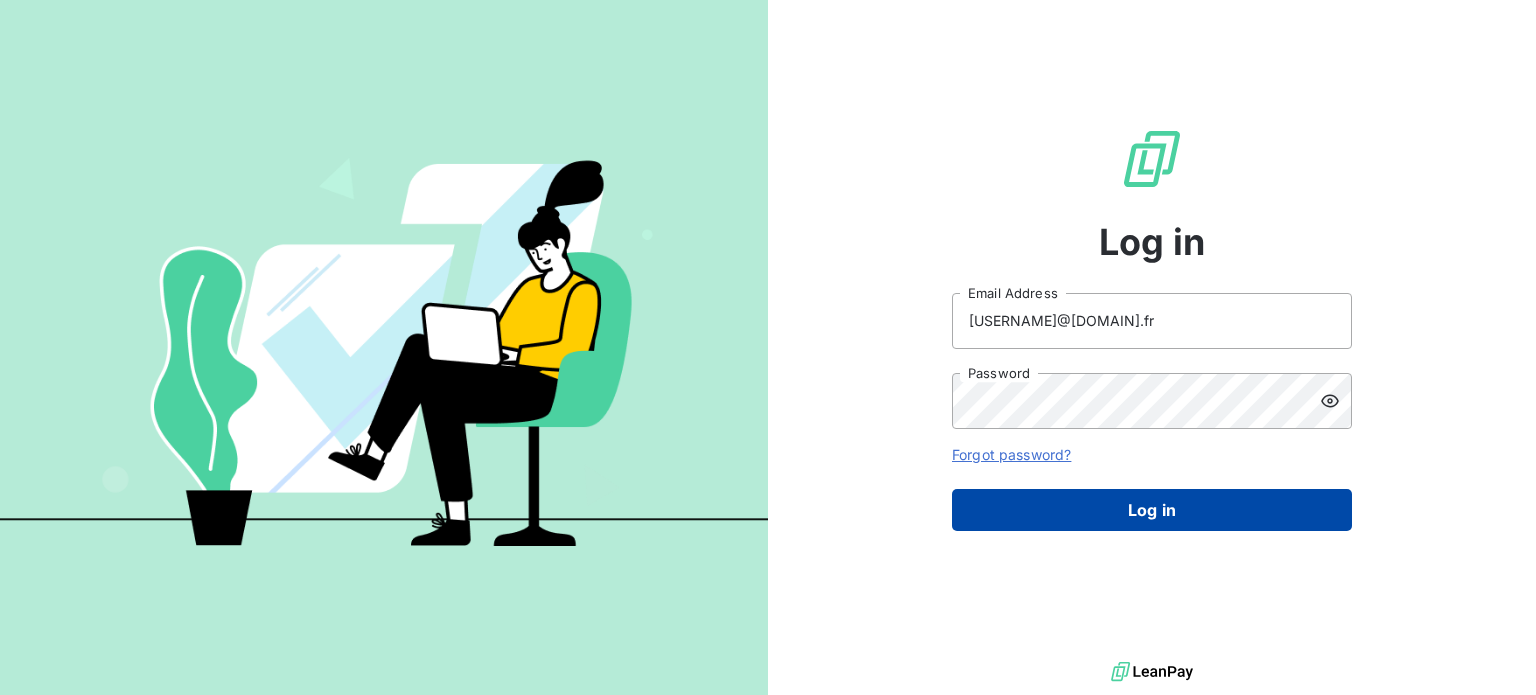 click on "Log in" at bounding box center (1152, 510) 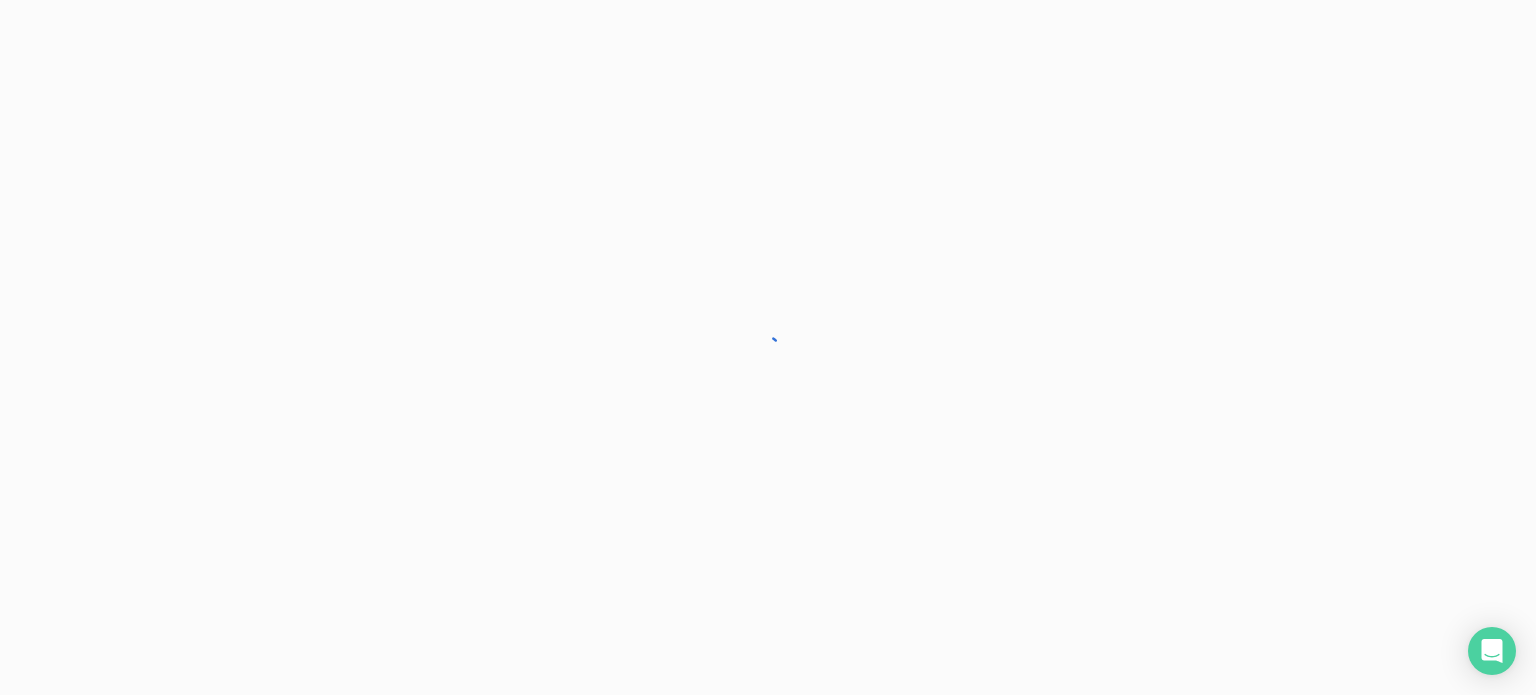 scroll, scrollTop: 0, scrollLeft: 0, axis: both 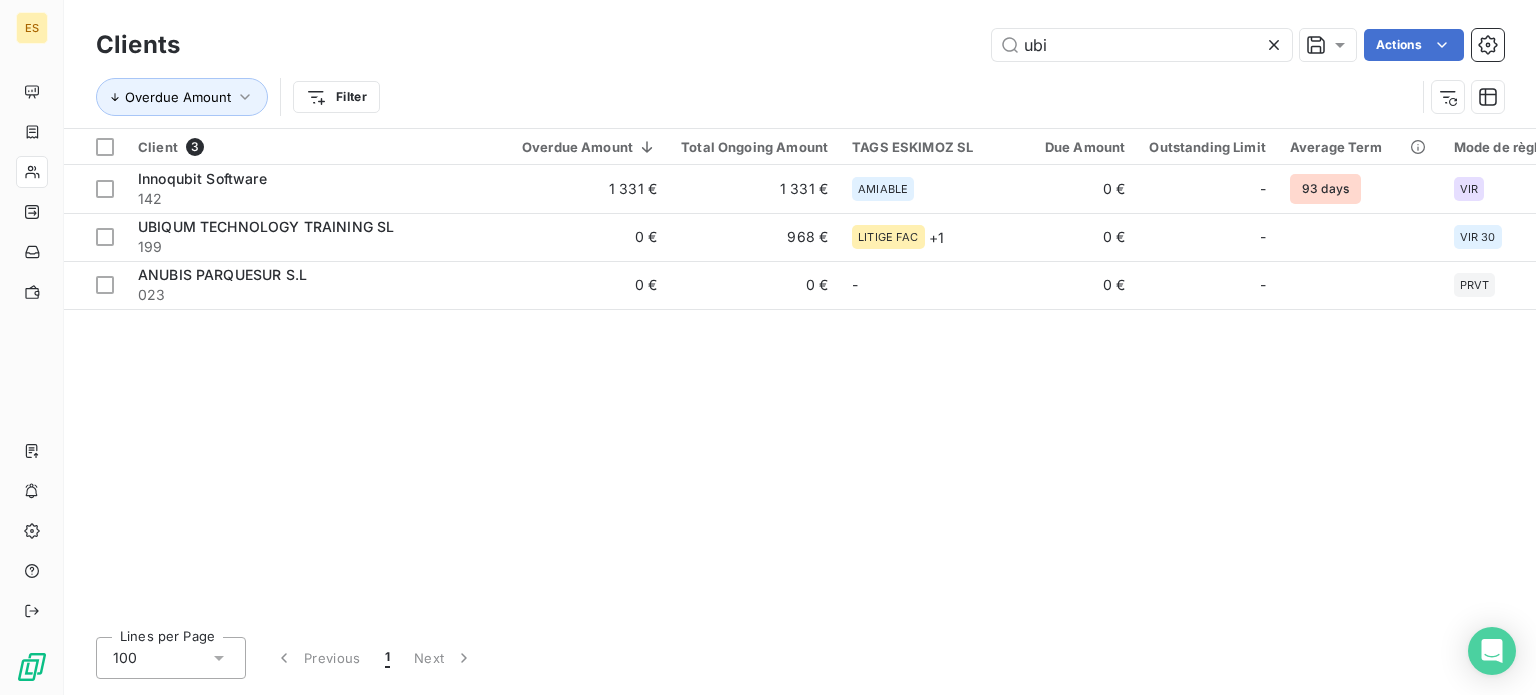 drag, startPoint x: 1064, startPoint y: 39, endPoint x: 915, endPoint y: 35, distance: 149.05368 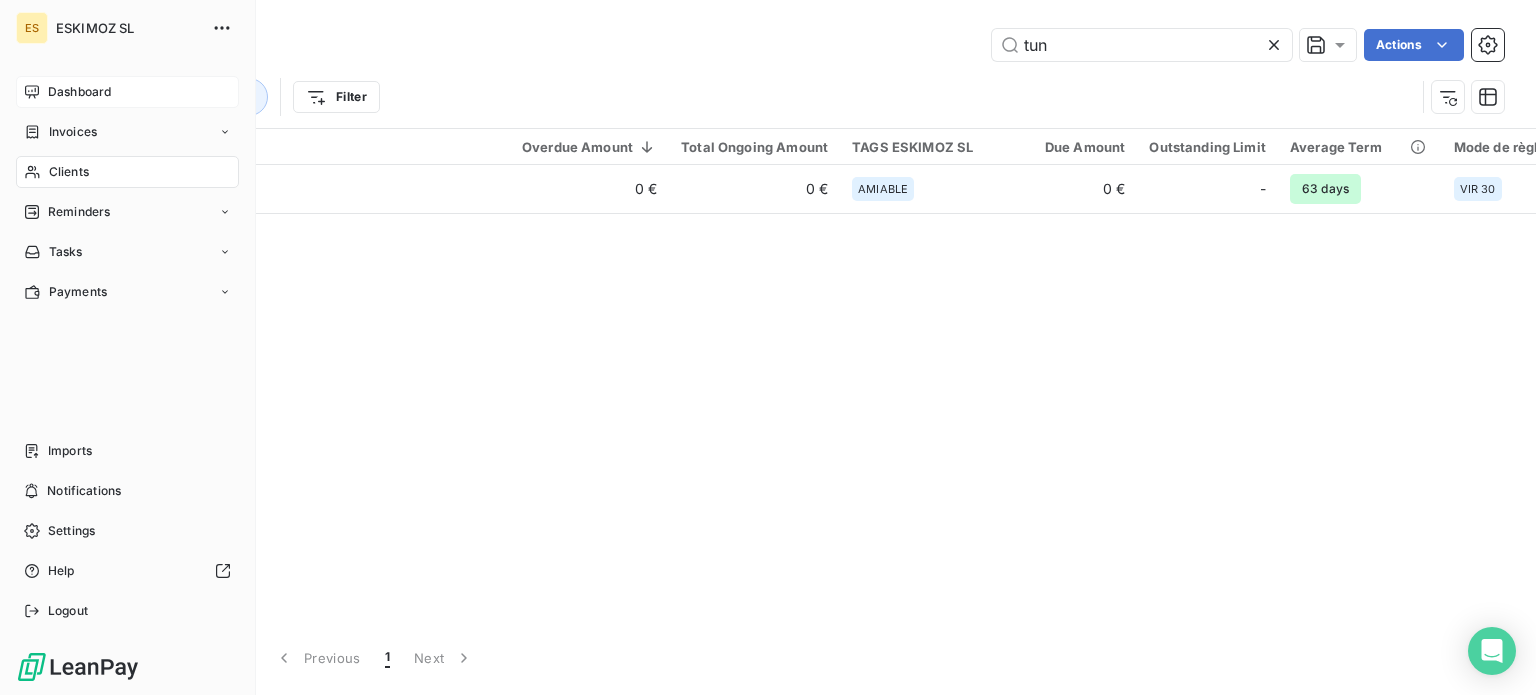 type on "tun" 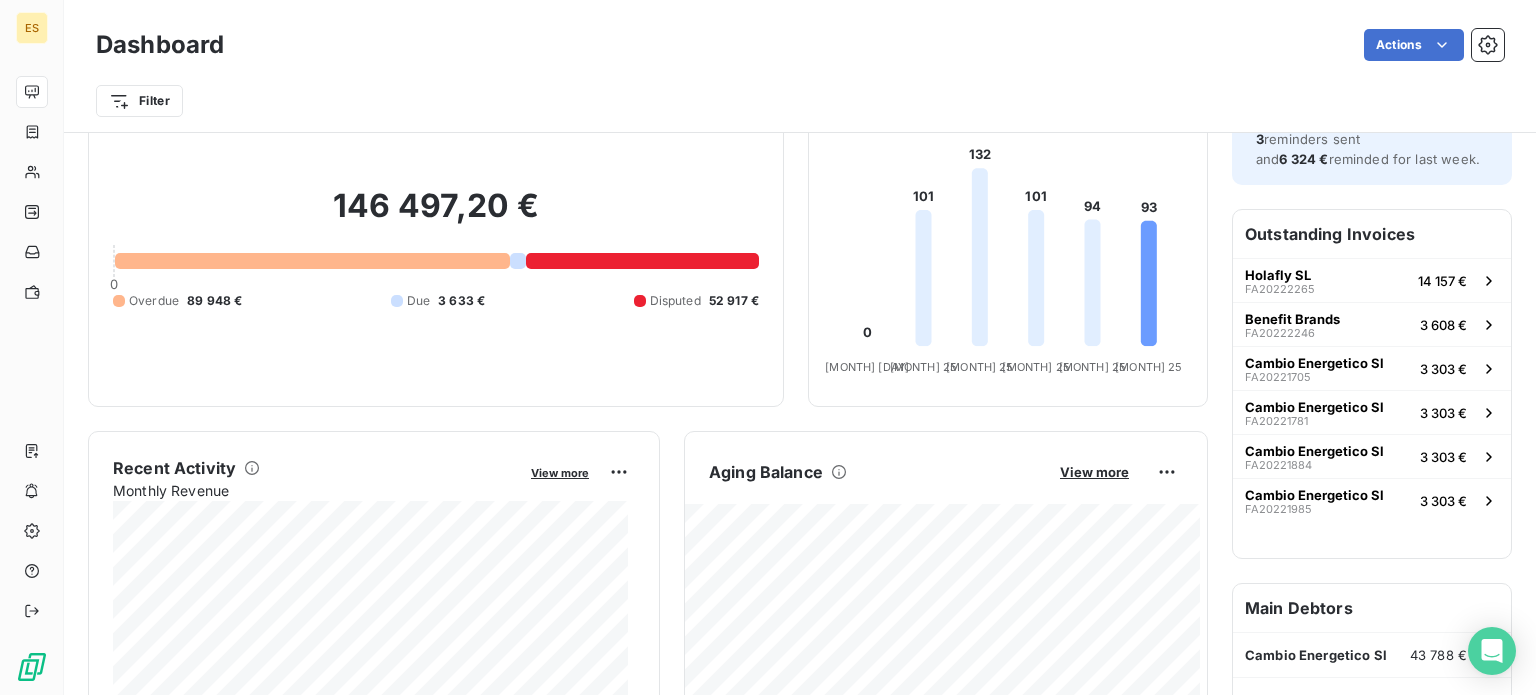 scroll, scrollTop: 0, scrollLeft: 0, axis: both 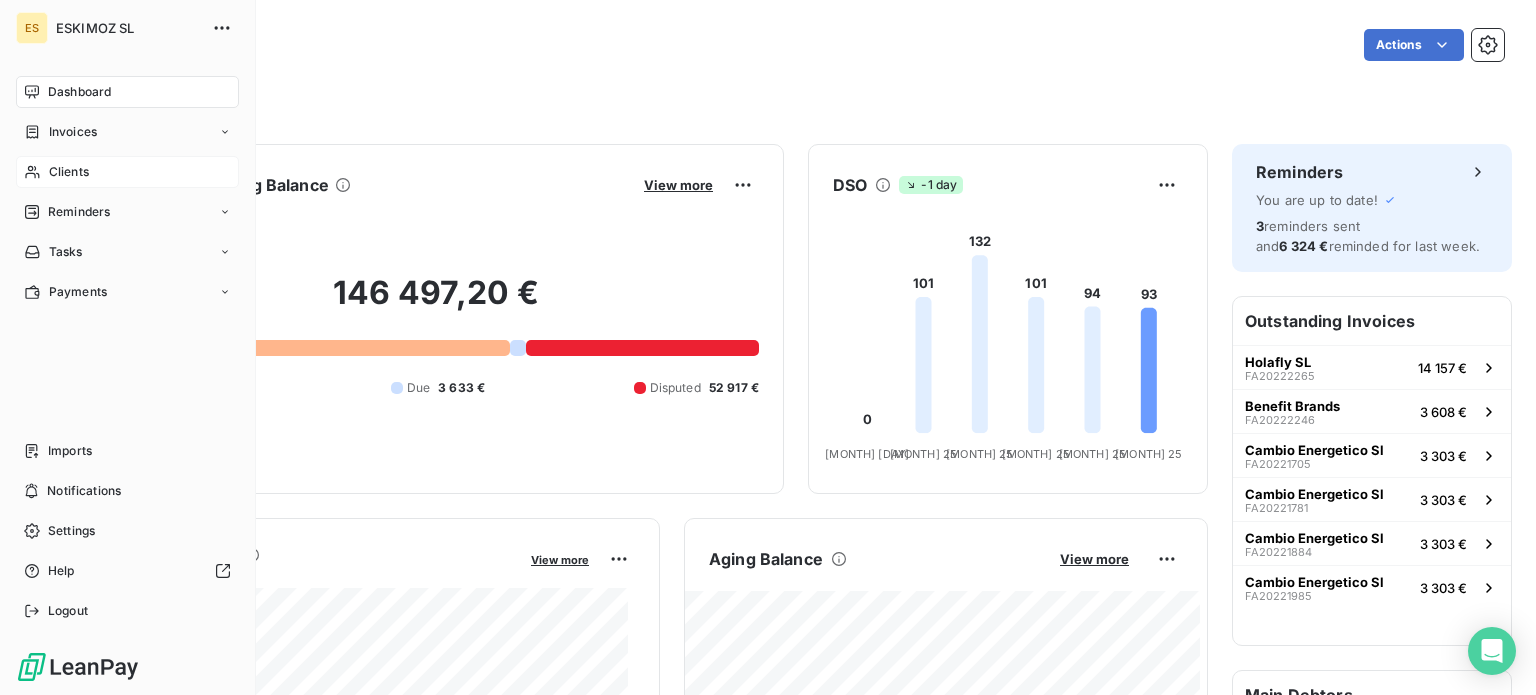 click on "Clients" at bounding box center (127, 172) 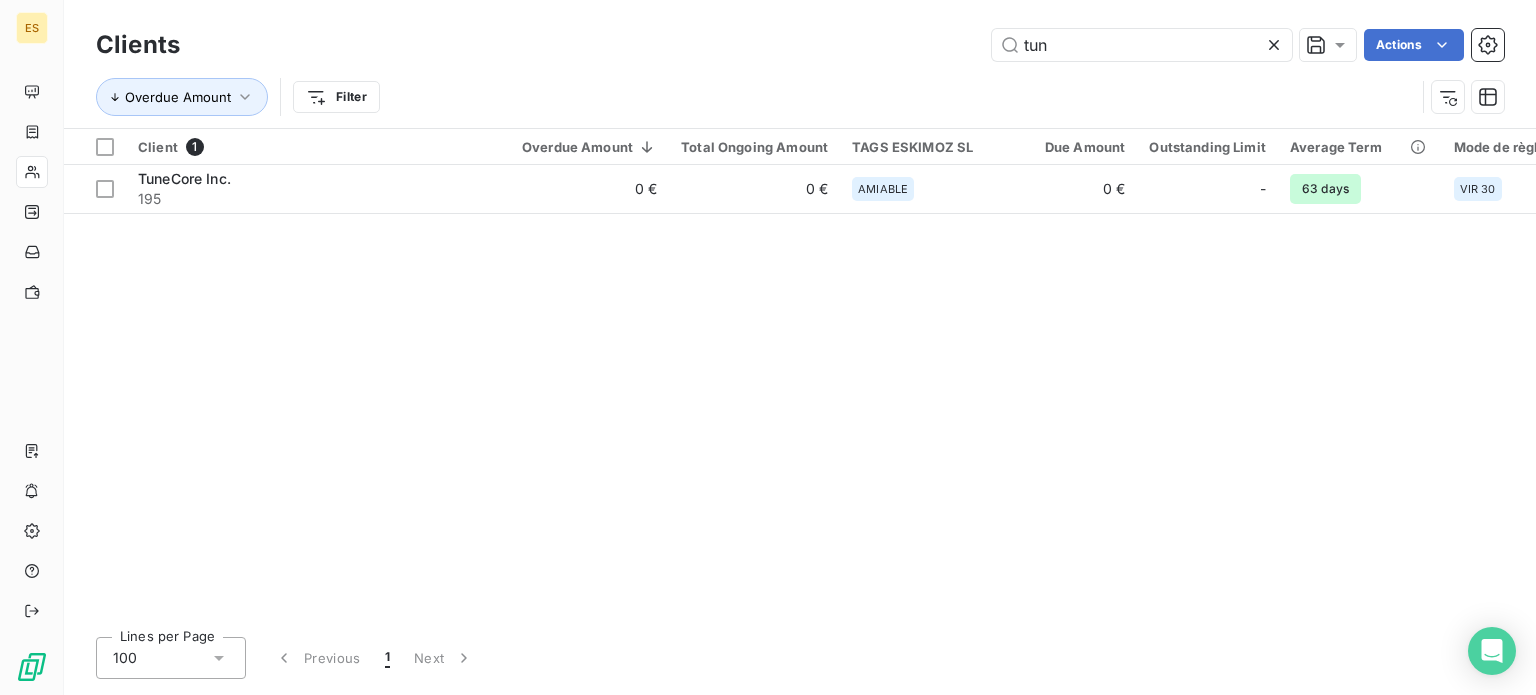 click 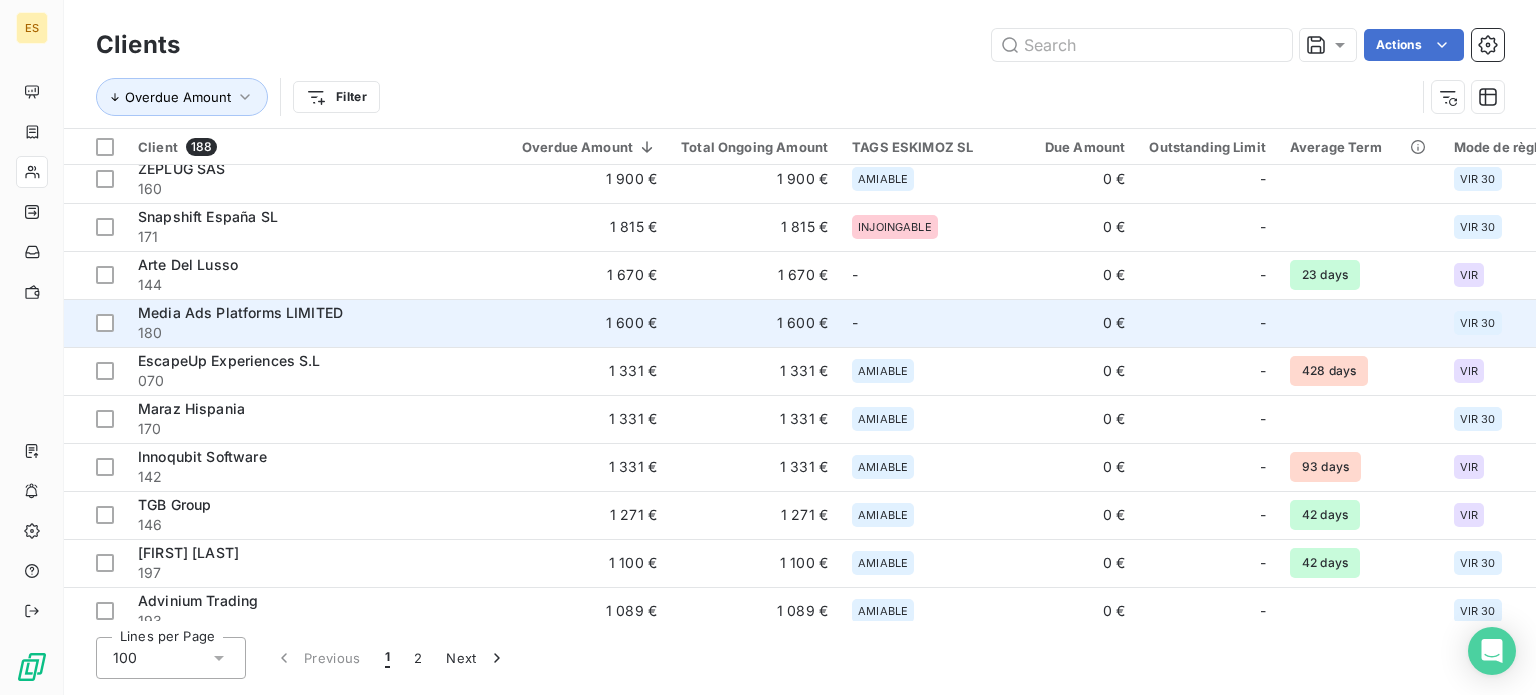 scroll, scrollTop: 300, scrollLeft: 0, axis: vertical 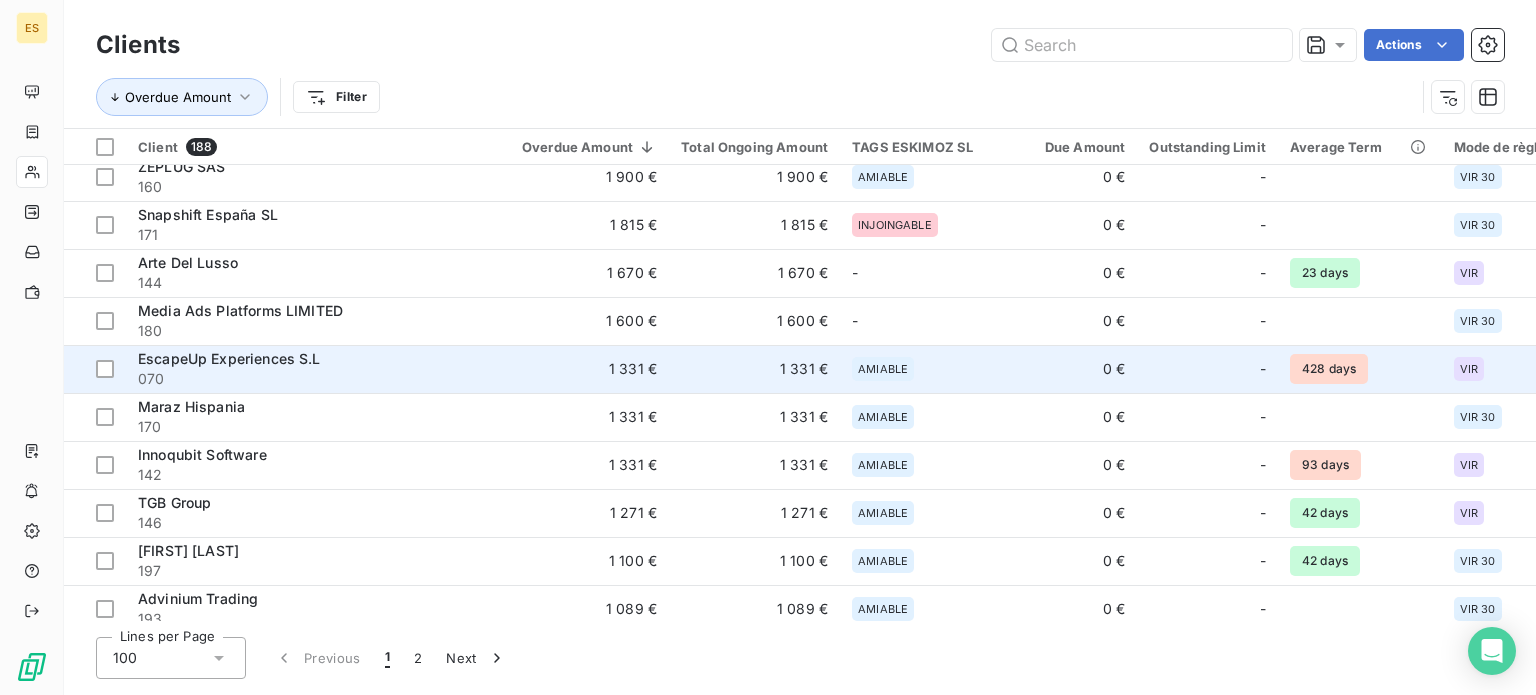 click on "EscapeUp Experiences S.L" at bounding box center (318, 359) 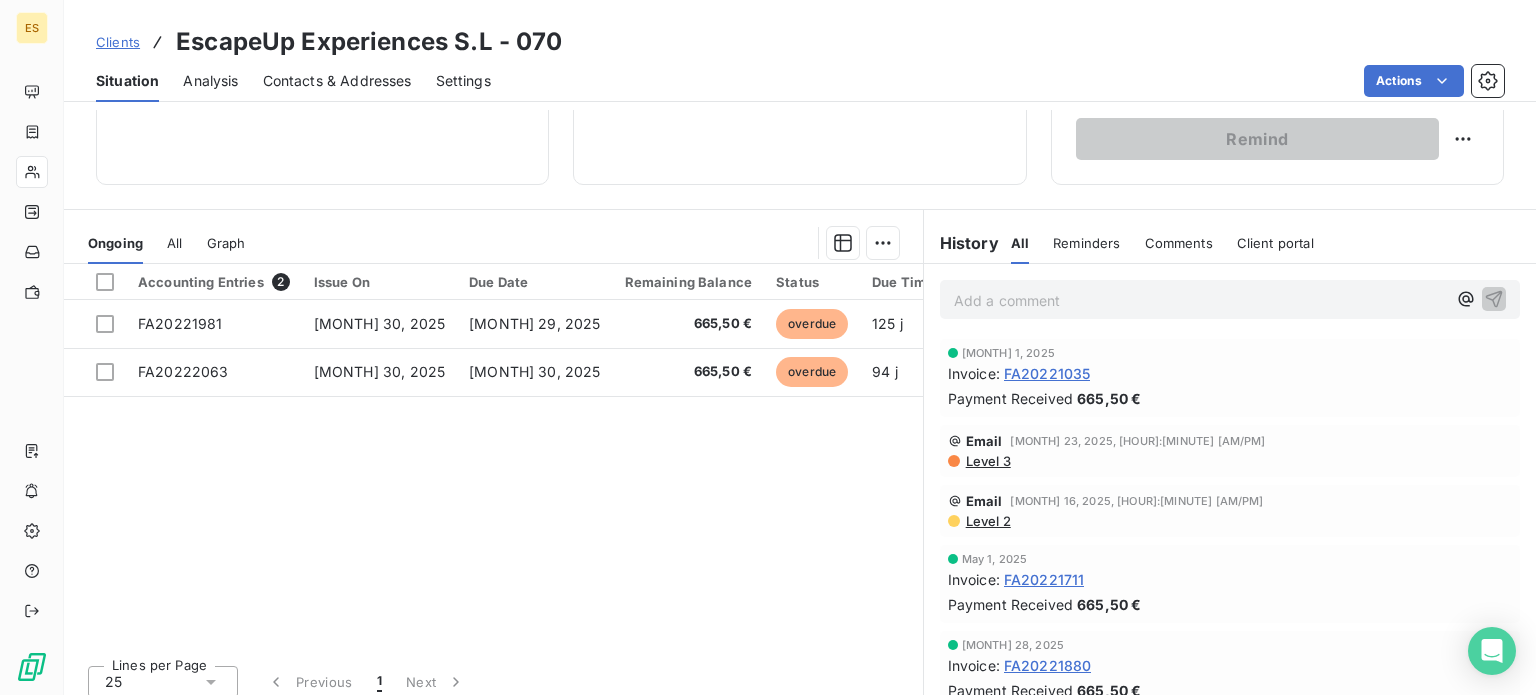scroll, scrollTop: 350, scrollLeft: 0, axis: vertical 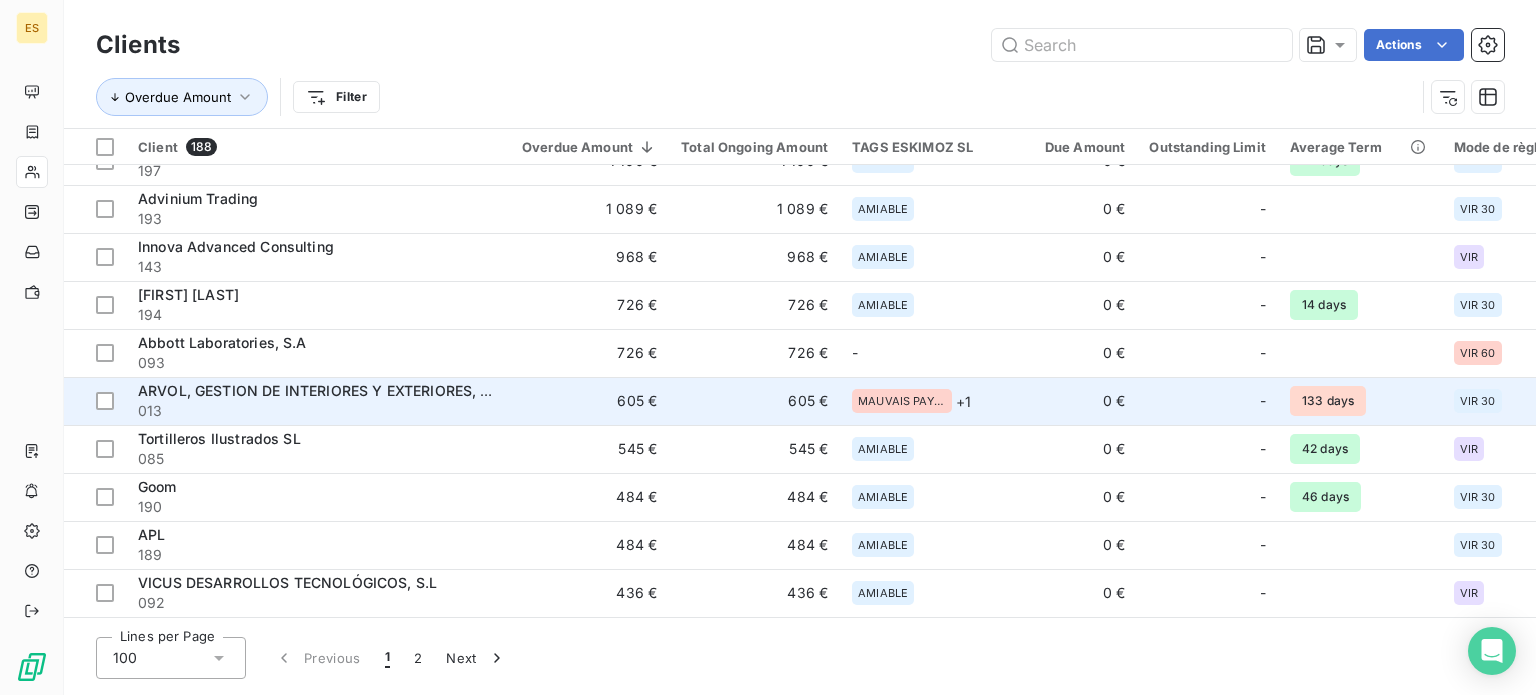 click on "ARVOL, GESTION DE INTERIORES Y EXTERIORES, S.L.U" at bounding box center (327, 390) 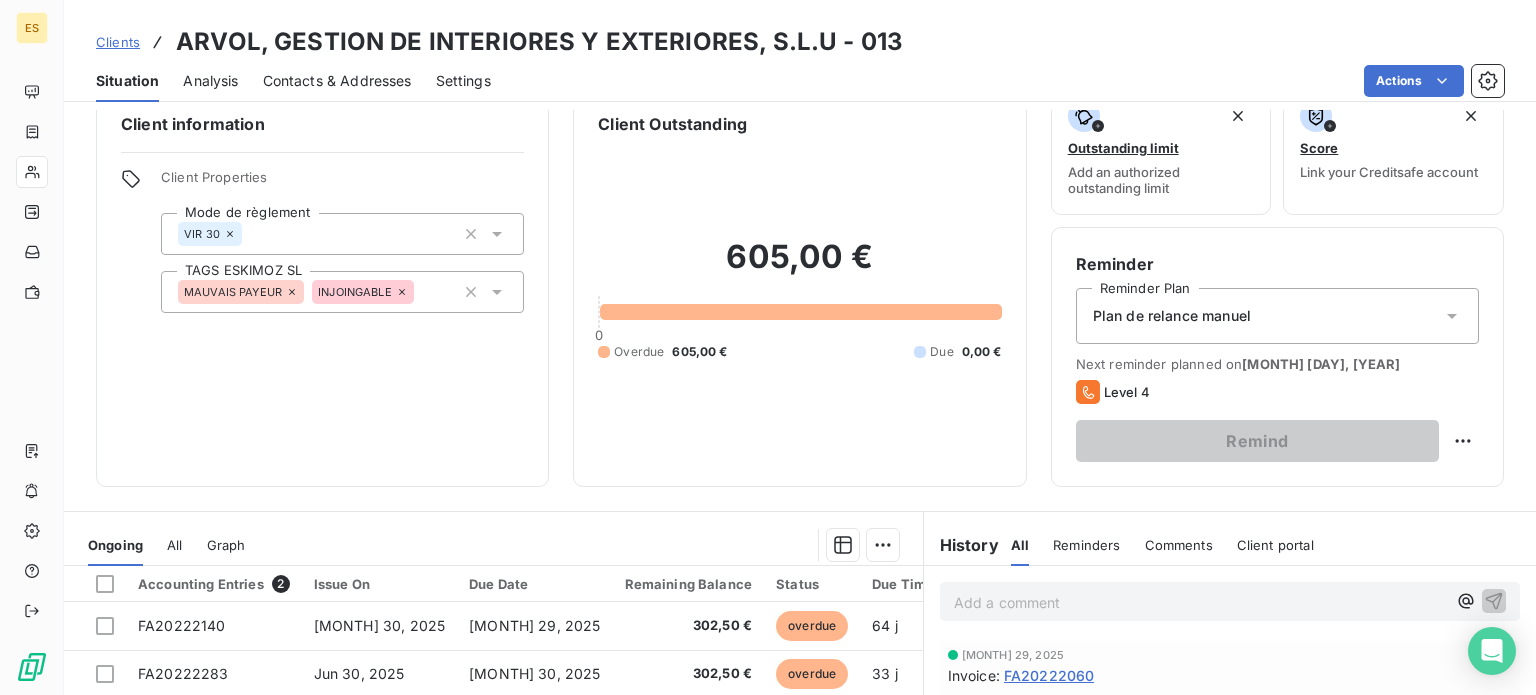 scroll, scrollTop: 0, scrollLeft: 0, axis: both 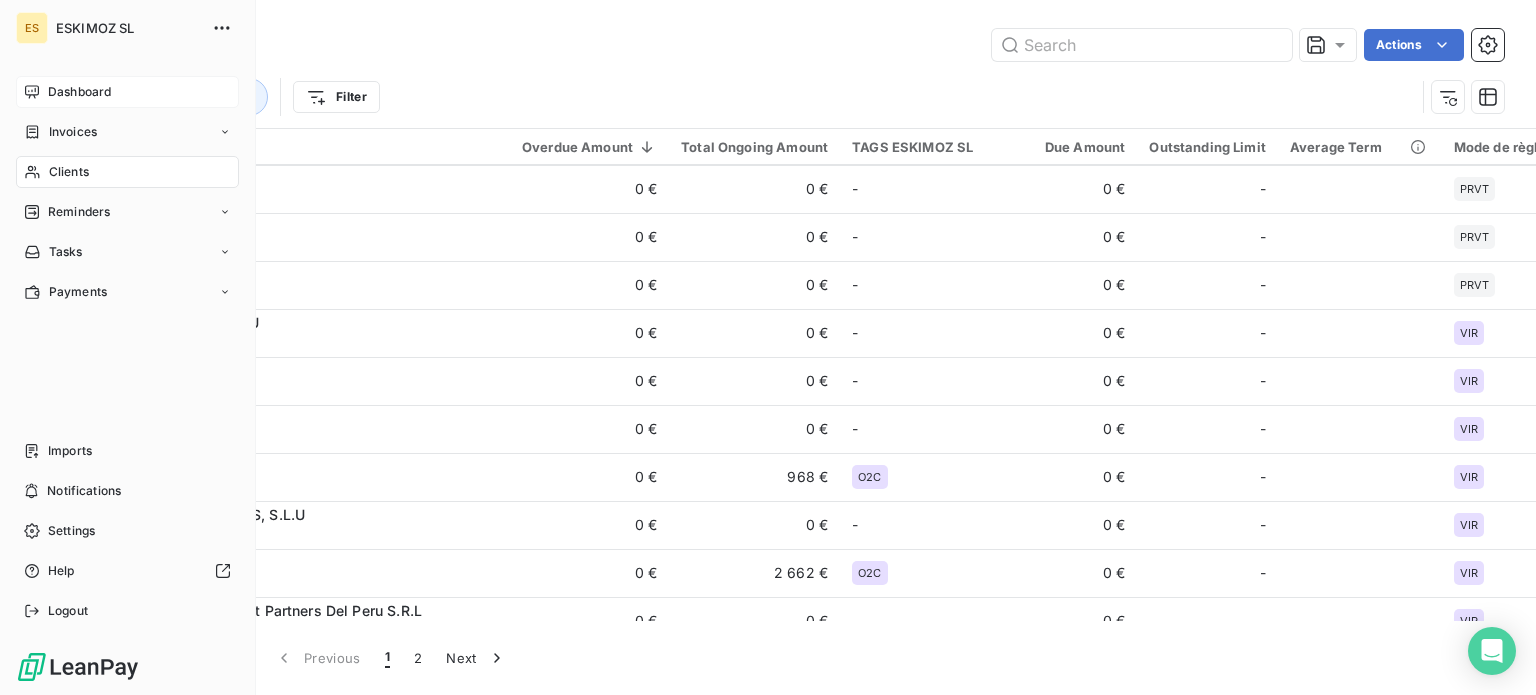click on "Dashboard" at bounding box center [127, 92] 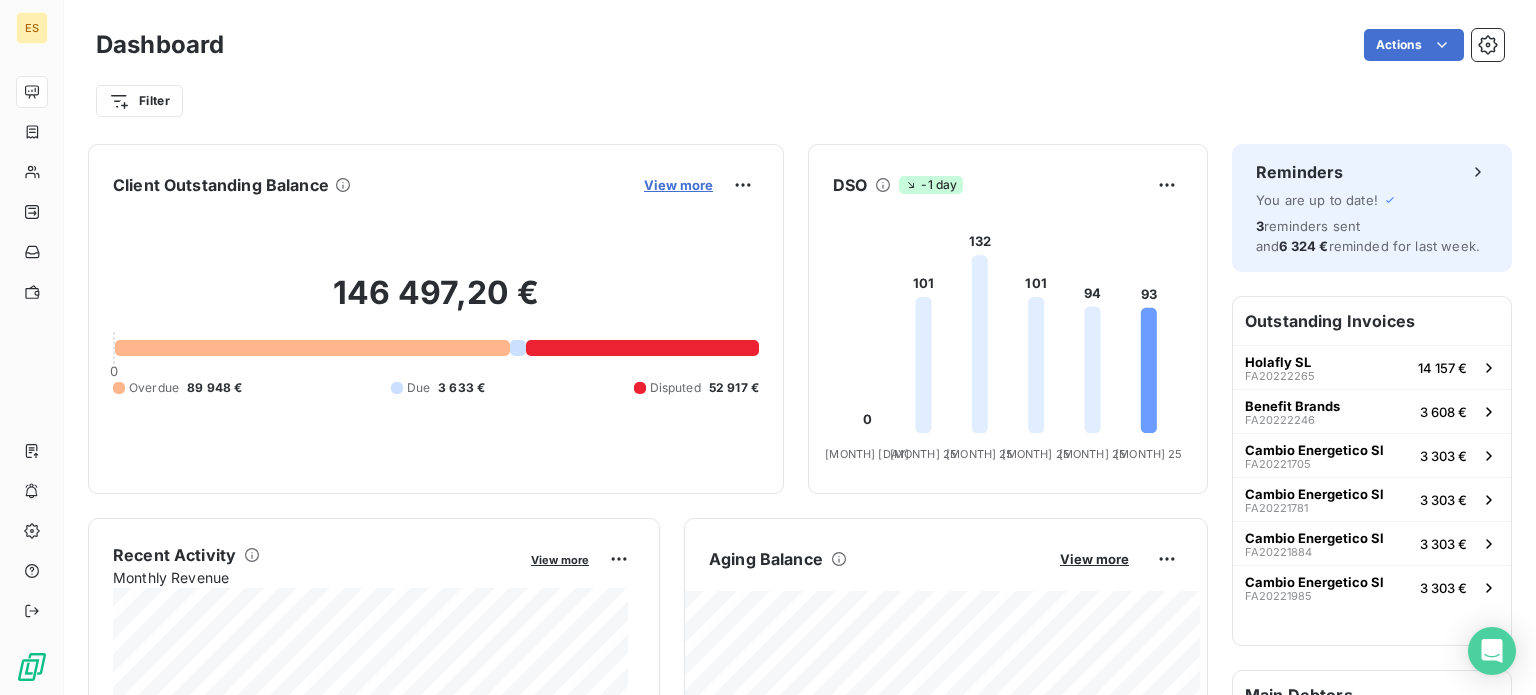 click on "View more" at bounding box center [678, 185] 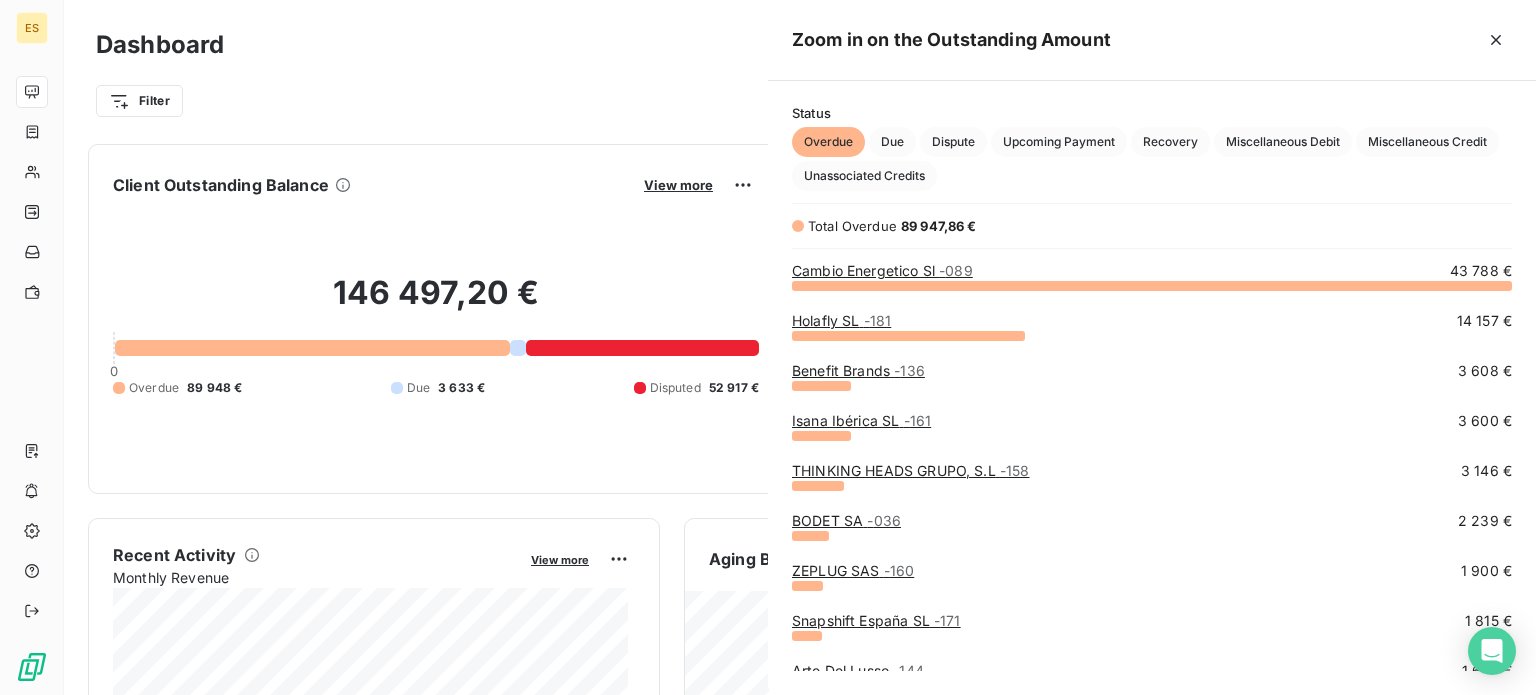 scroll, scrollTop: 16, scrollLeft: 16, axis: both 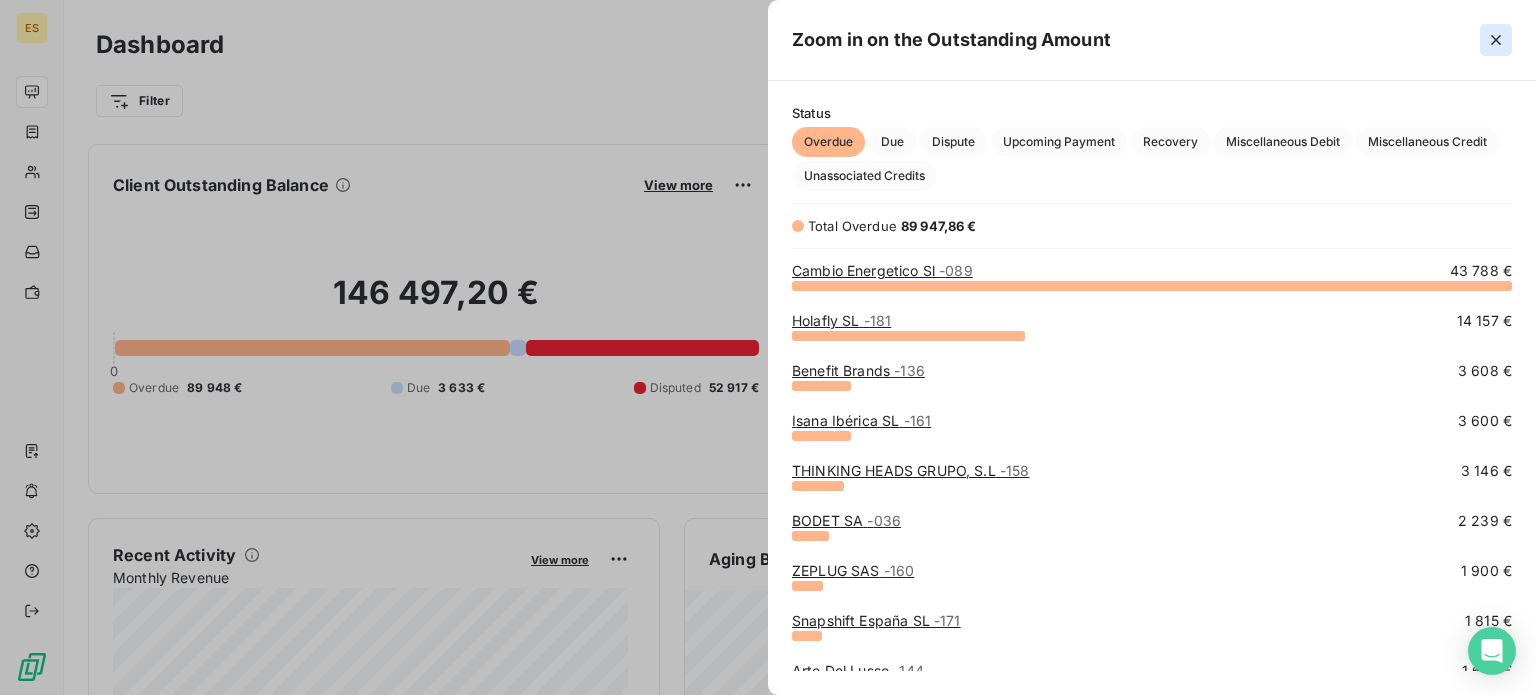 click 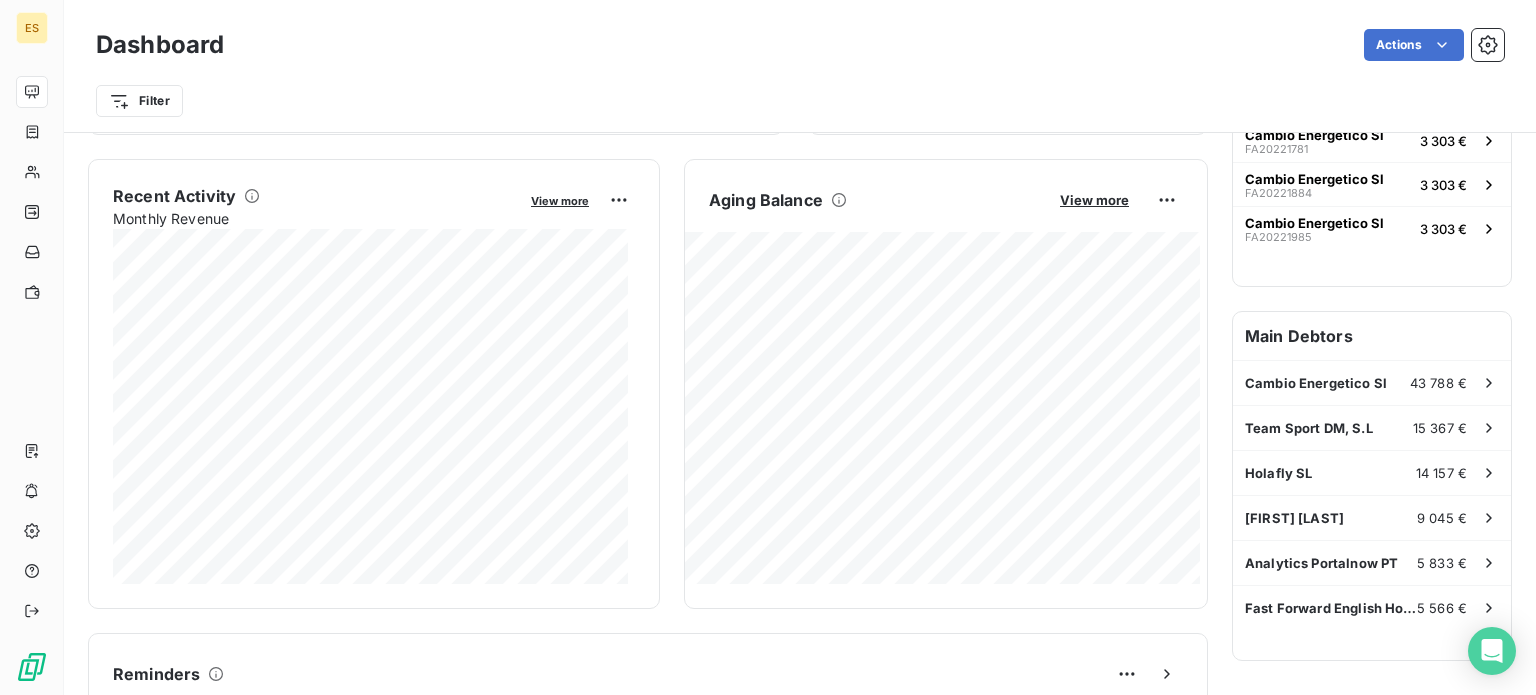 scroll, scrollTop: 400, scrollLeft: 0, axis: vertical 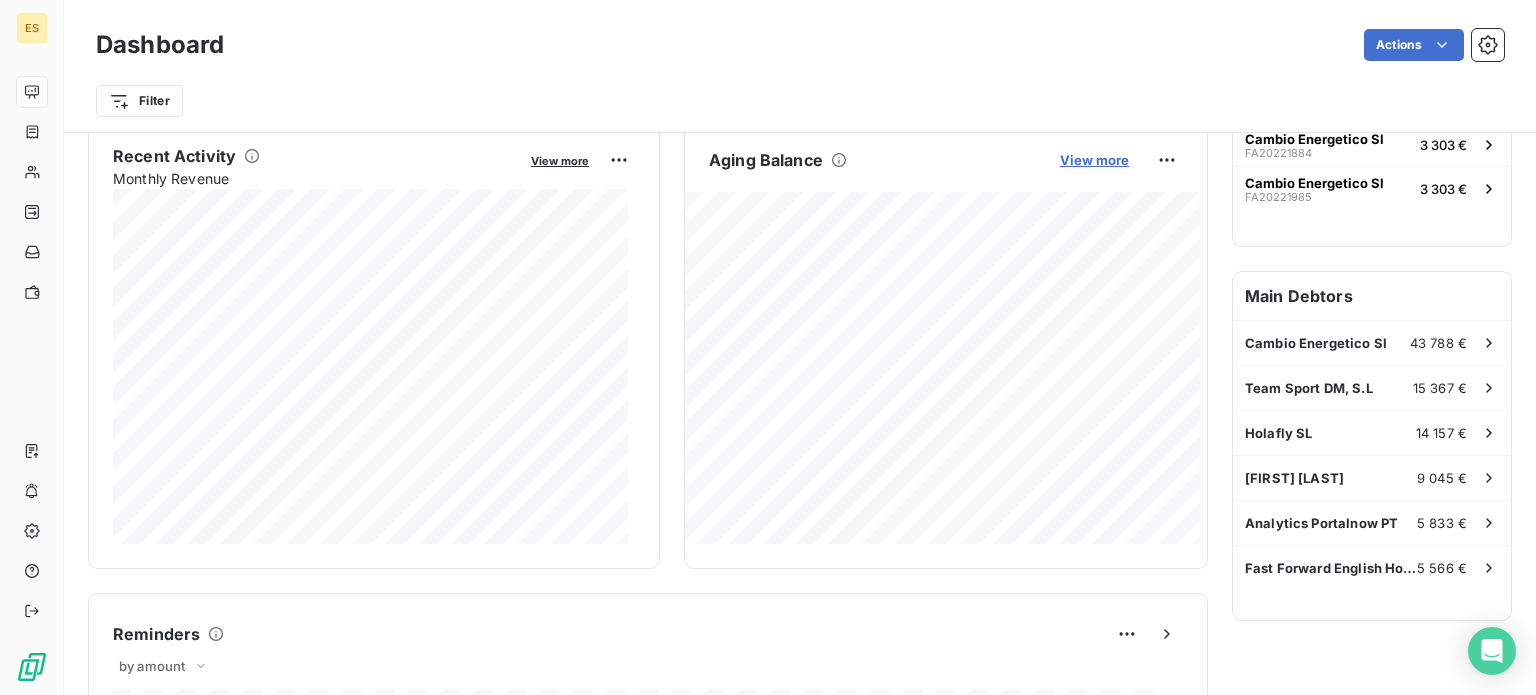 click on "View more" at bounding box center (1094, 160) 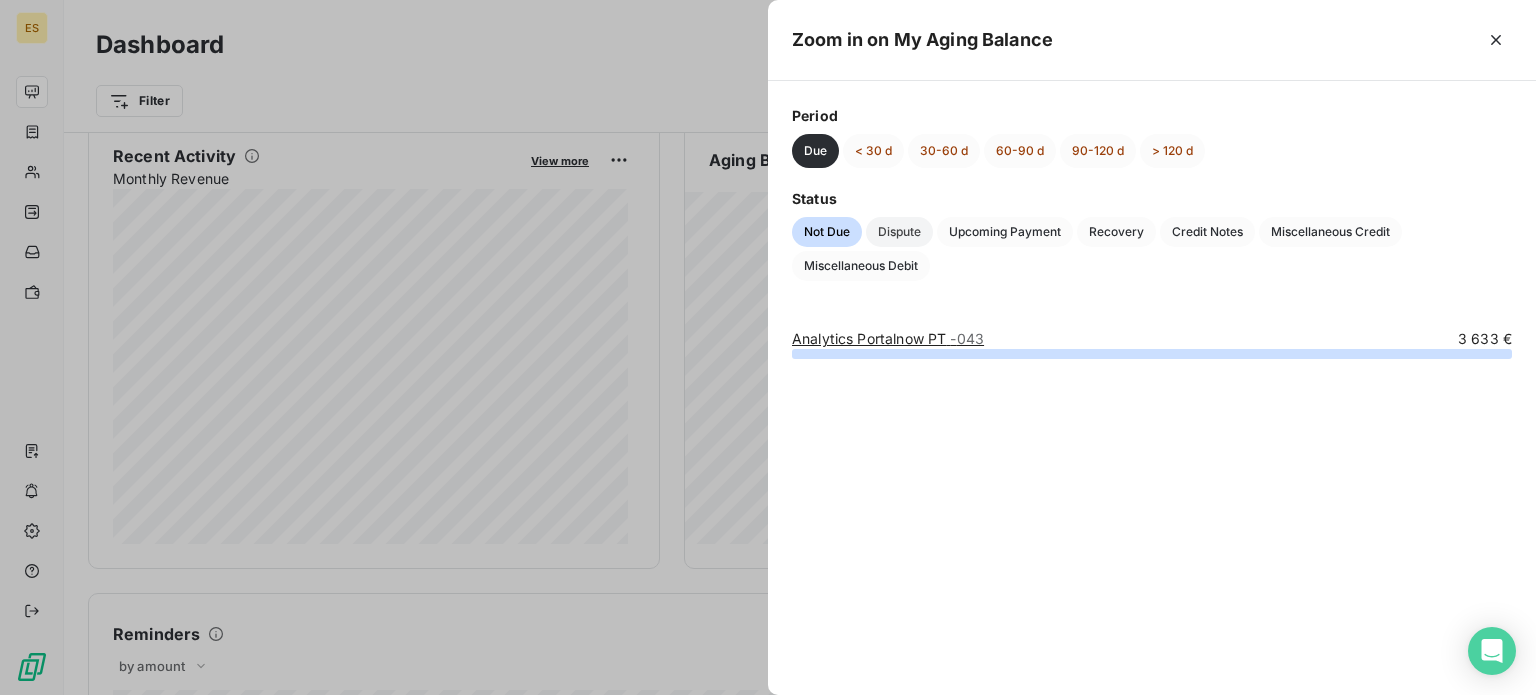 click on "Dispute" at bounding box center (899, 232) 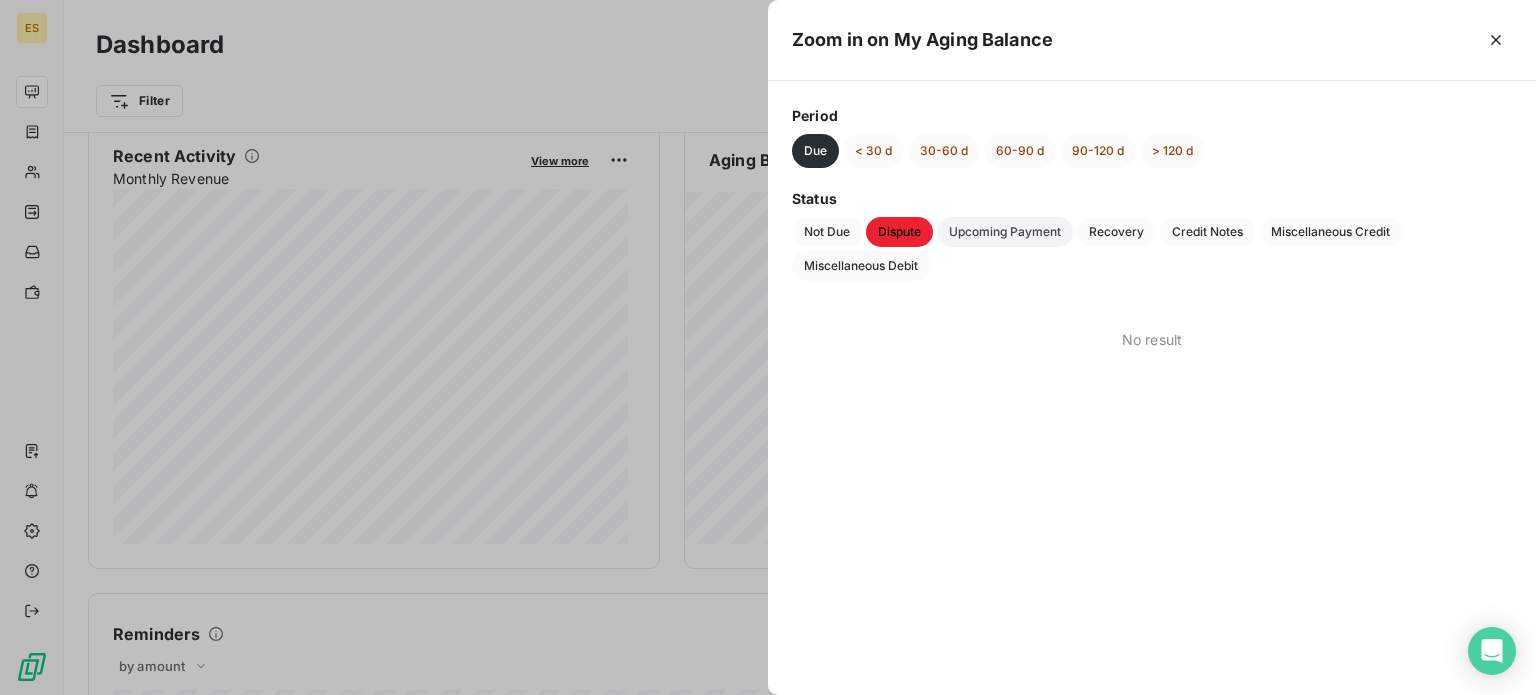 click on "Upcoming Payment" at bounding box center [1005, 232] 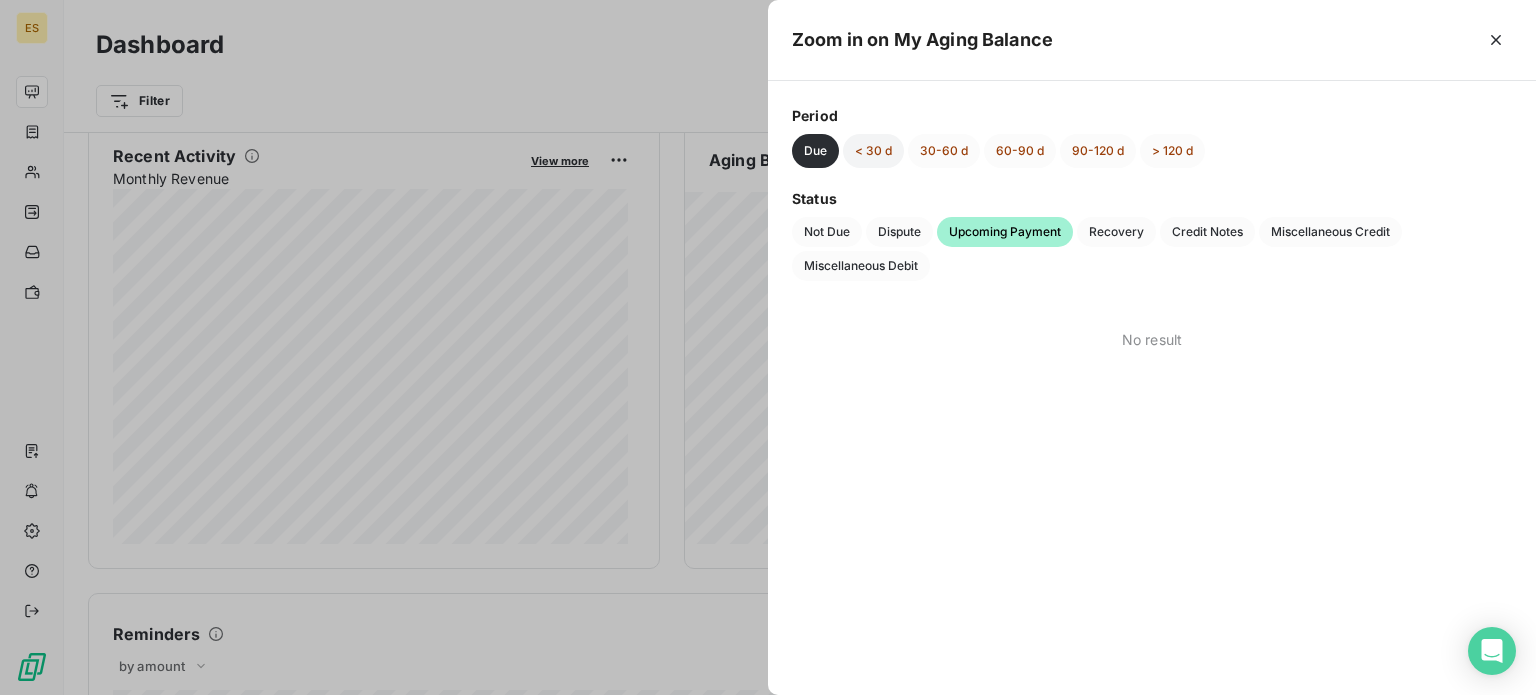 click on "< 30 d" at bounding box center (873, 151) 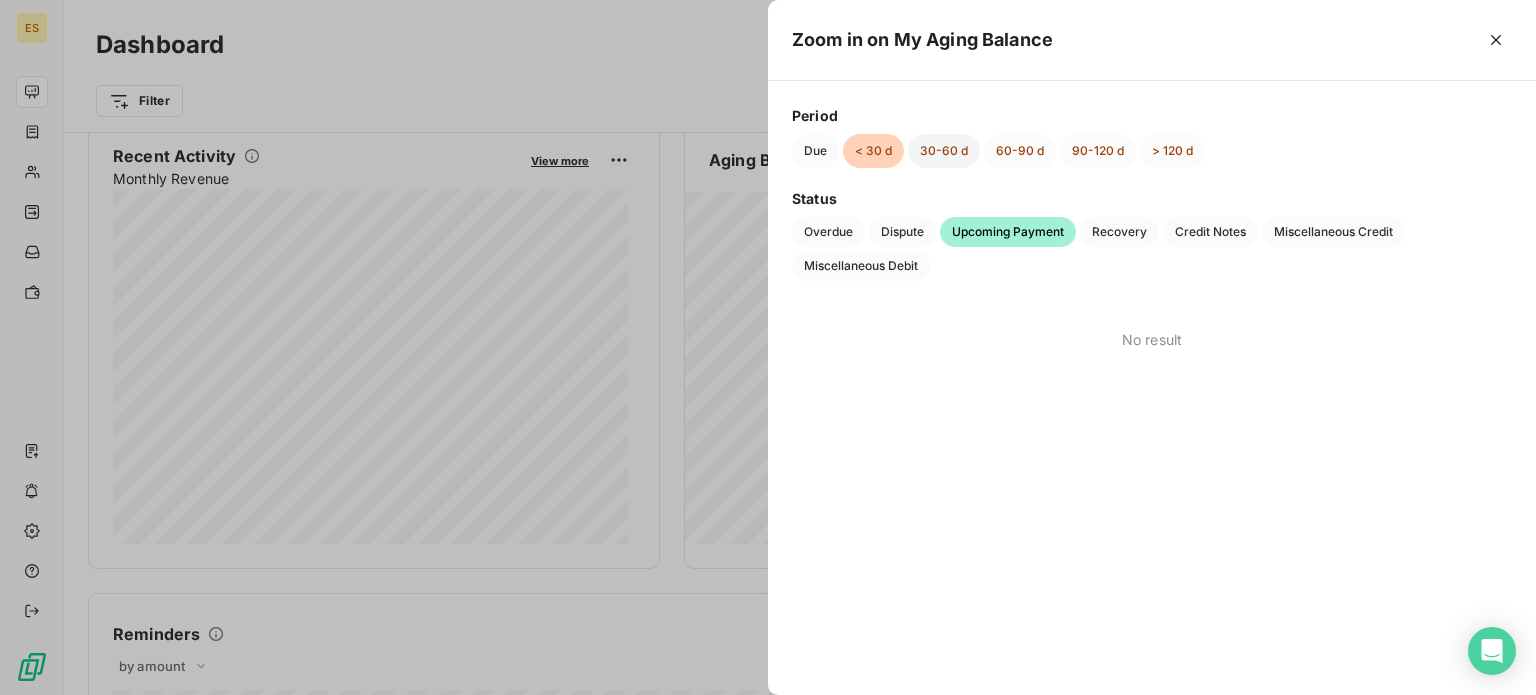 click on "30-60 d" at bounding box center (944, 151) 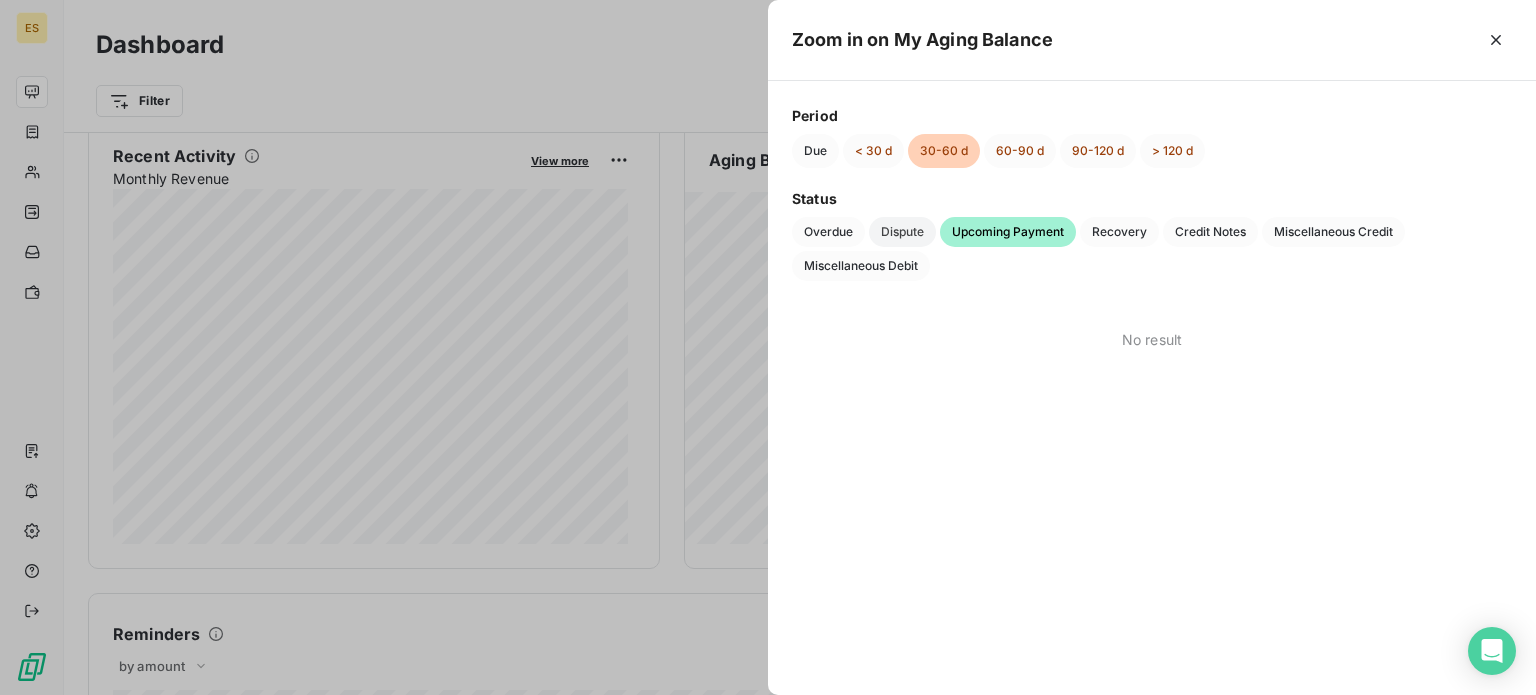 click on "Dispute" at bounding box center [902, 232] 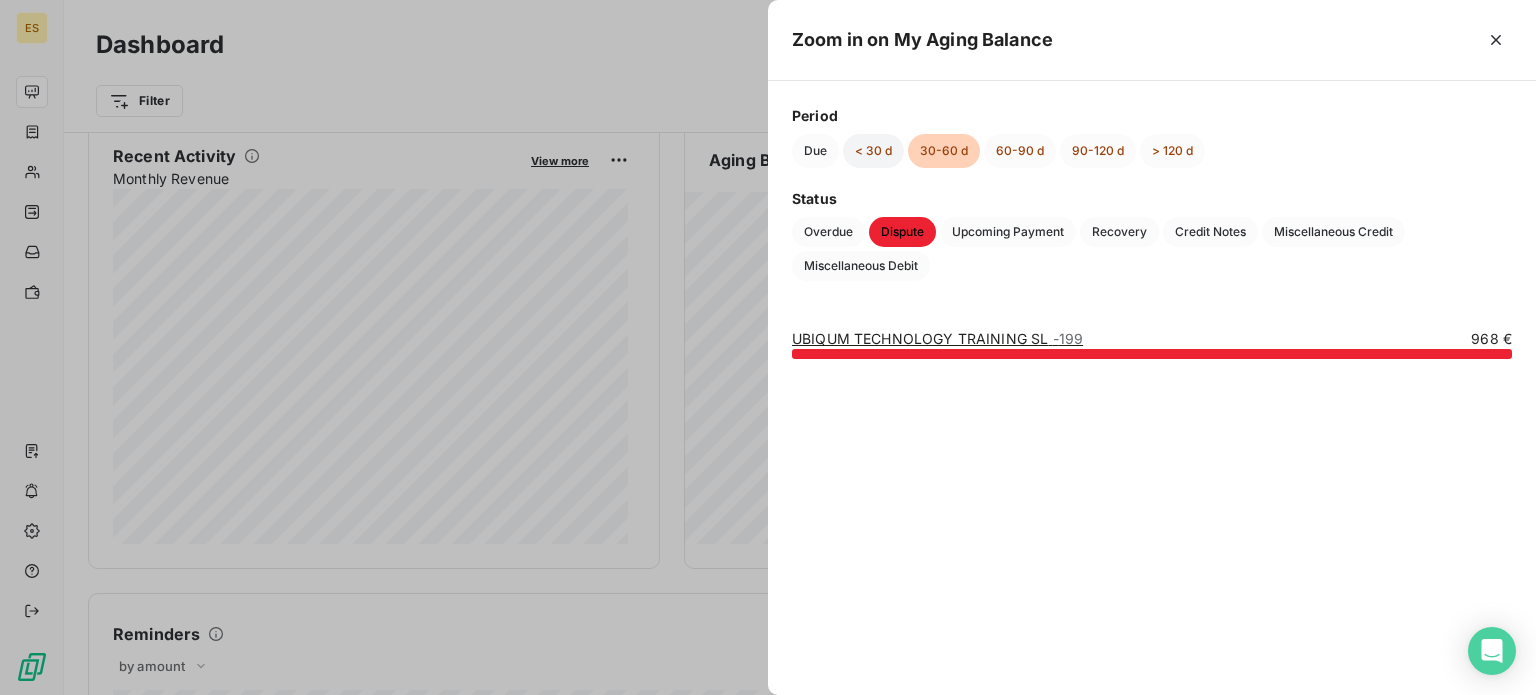 click on "< 30 d" at bounding box center [873, 151] 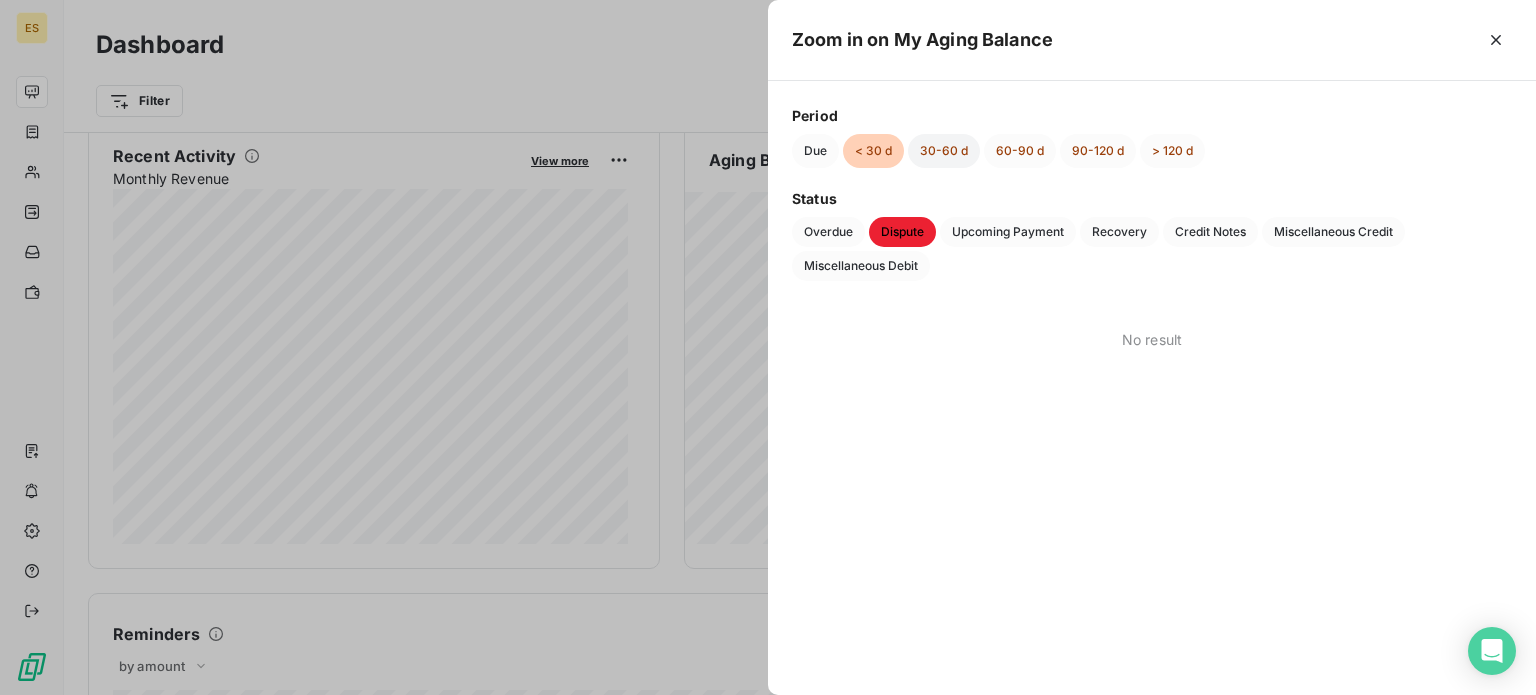 click on "30-60 d" at bounding box center [944, 151] 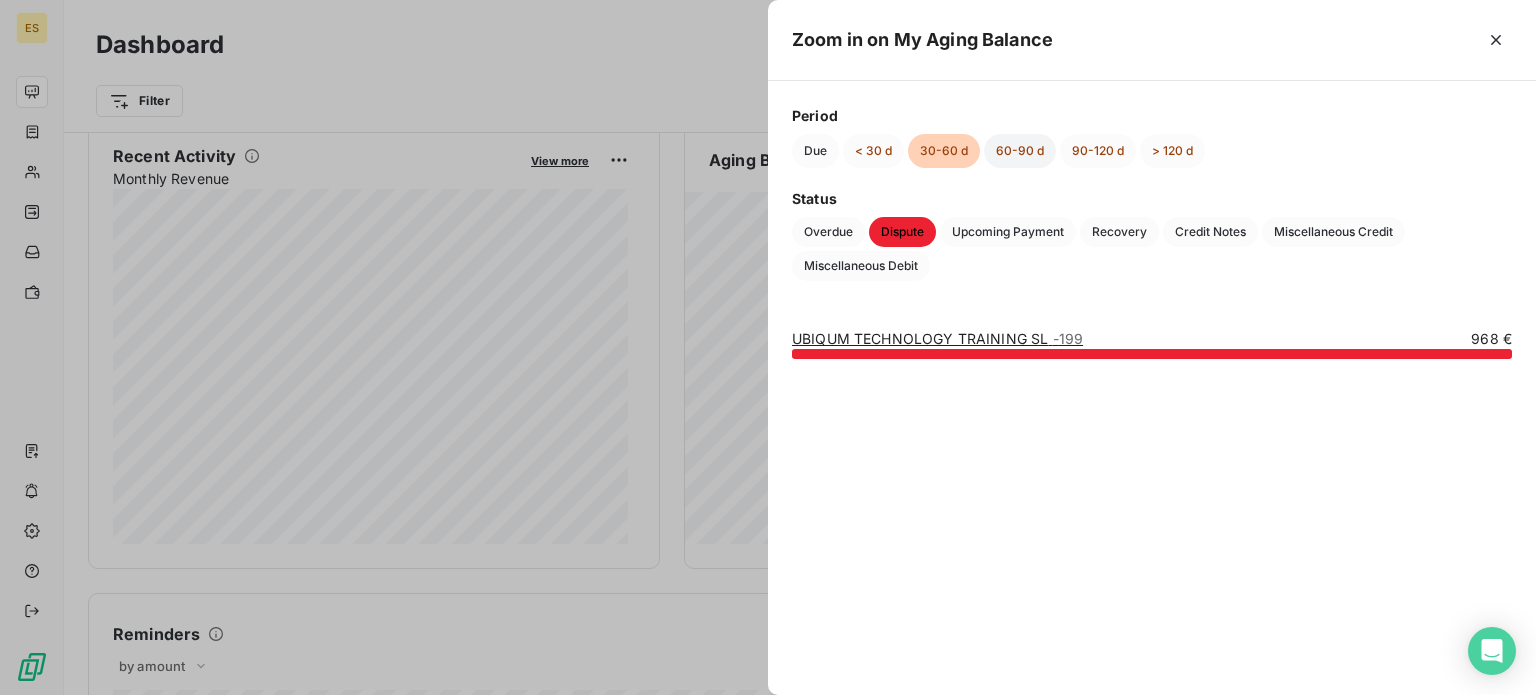 click on "60-90 d" at bounding box center (1020, 151) 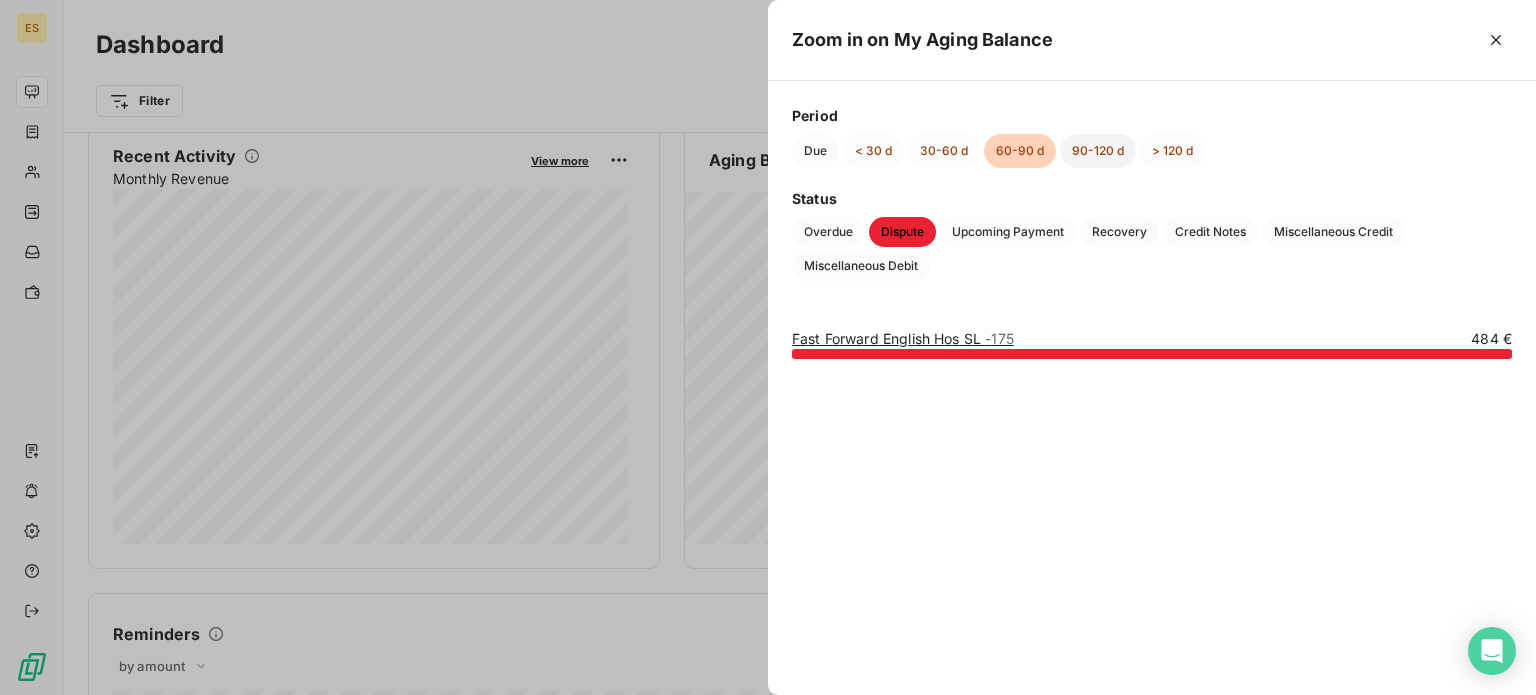 click on "90-120 d" at bounding box center (1098, 151) 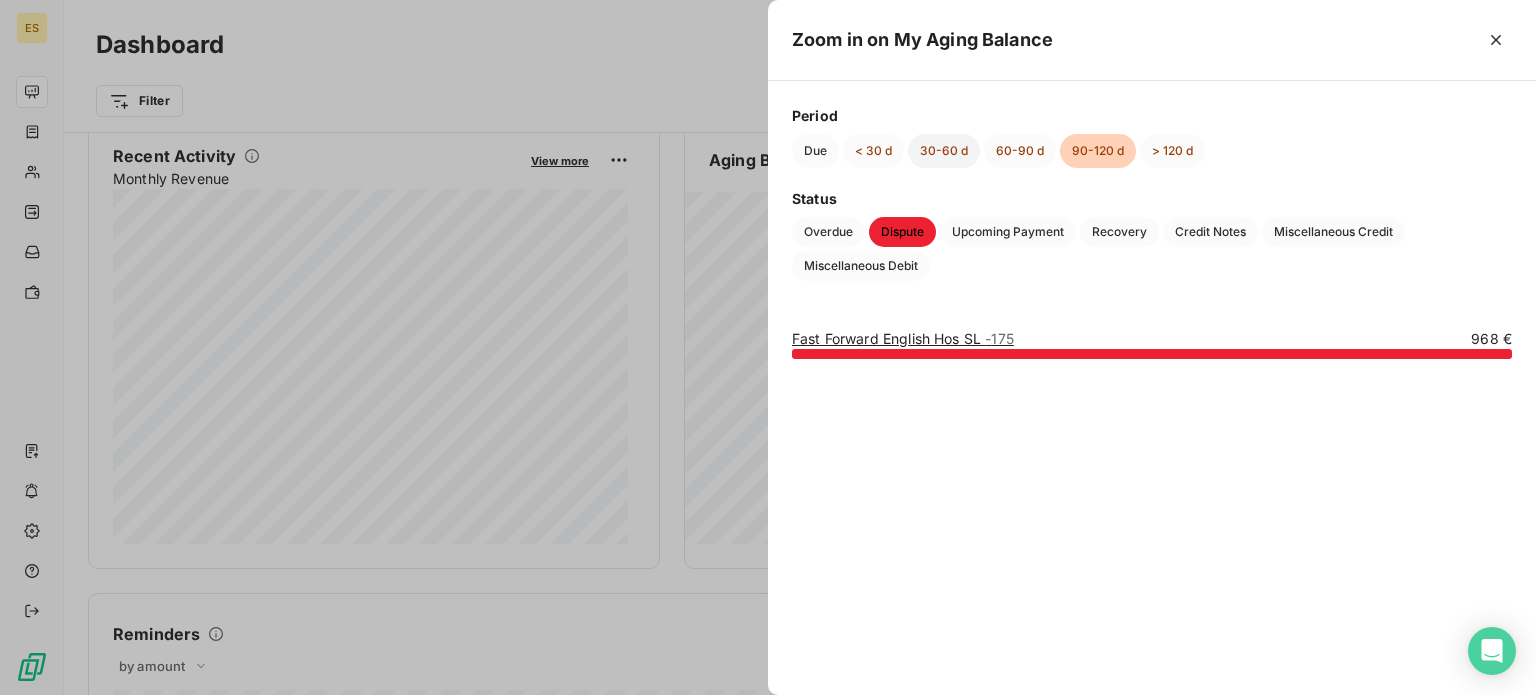 click on "30-60 d" at bounding box center (944, 151) 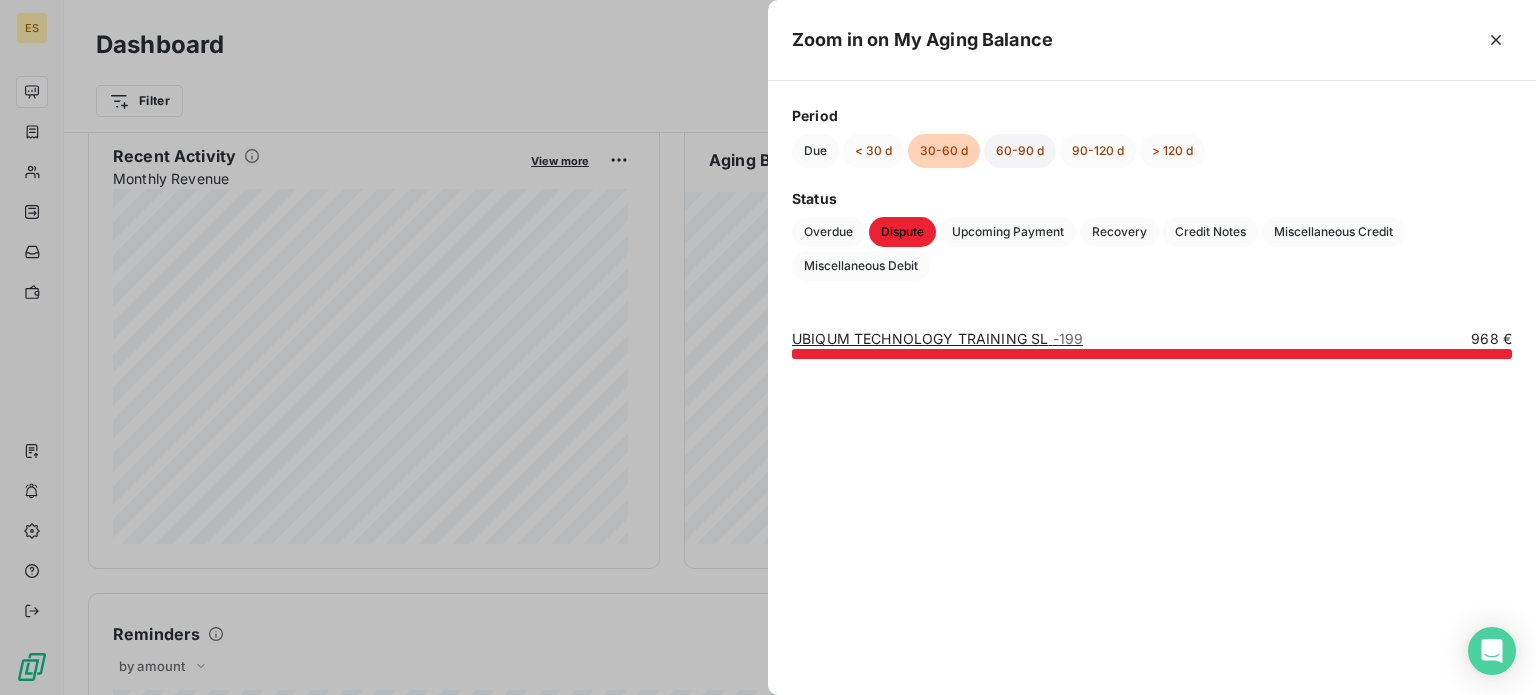 click on "60-90 d" at bounding box center (1020, 151) 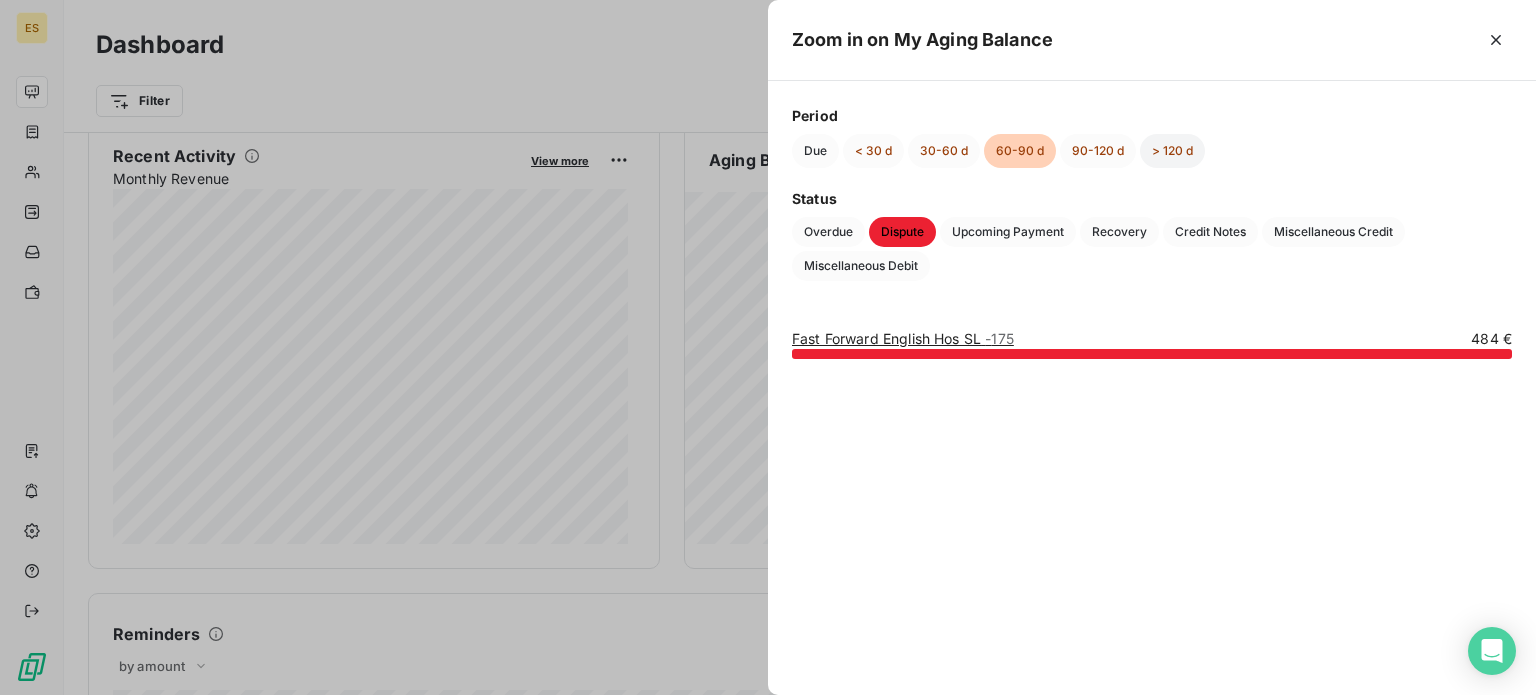 click on "> 120 d" at bounding box center [1172, 151] 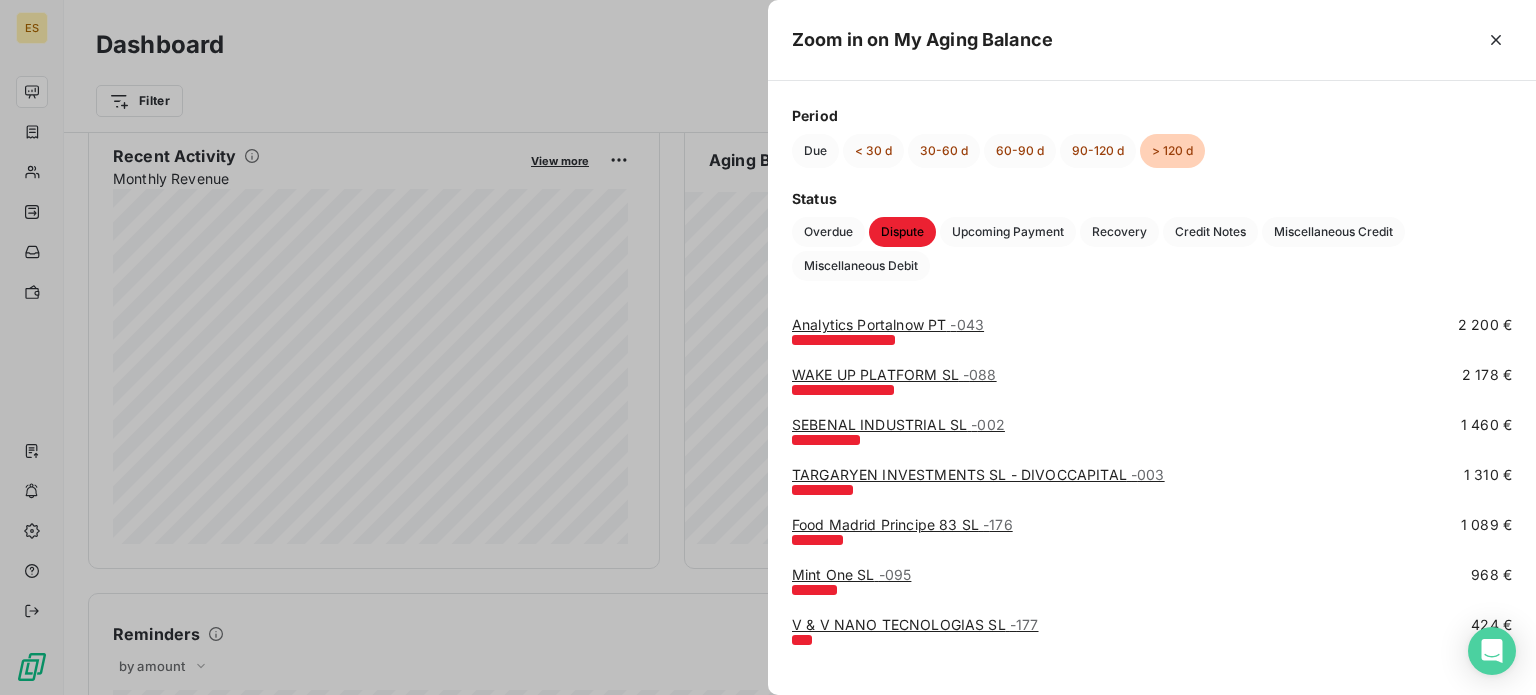 scroll, scrollTop: 381, scrollLeft: 0, axis: vertical 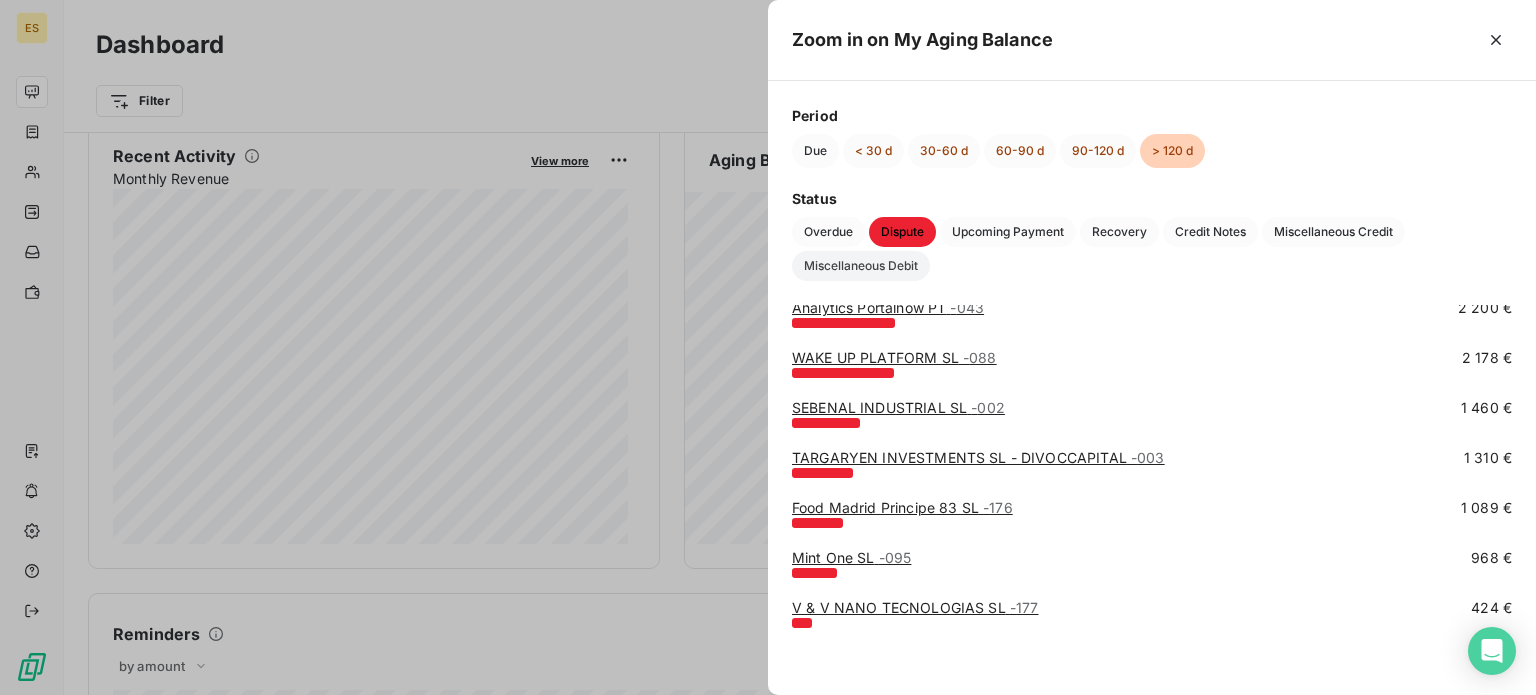 click on "Miscellaneous Debit" at bounding box center (861, 266) 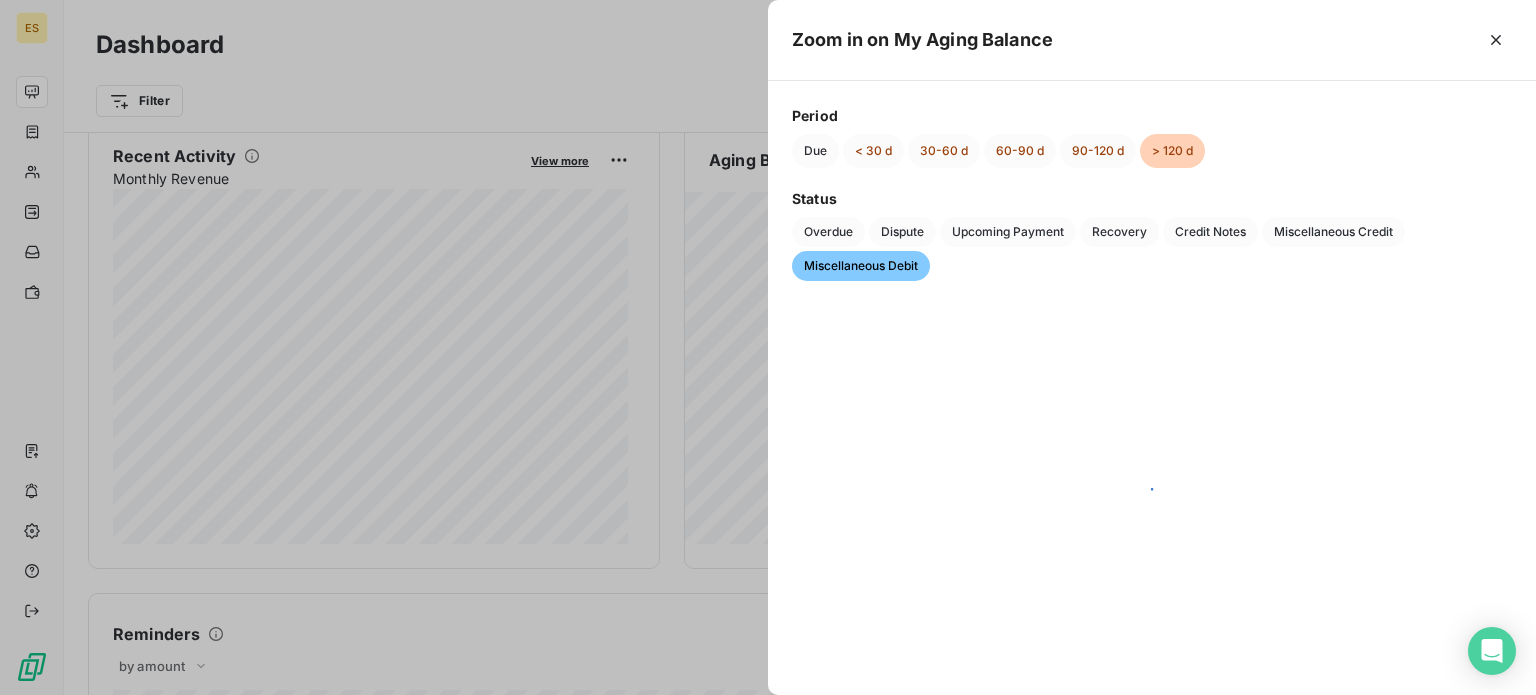 scroll, scrollTop: 0, scrollLeft: 0, axis: both 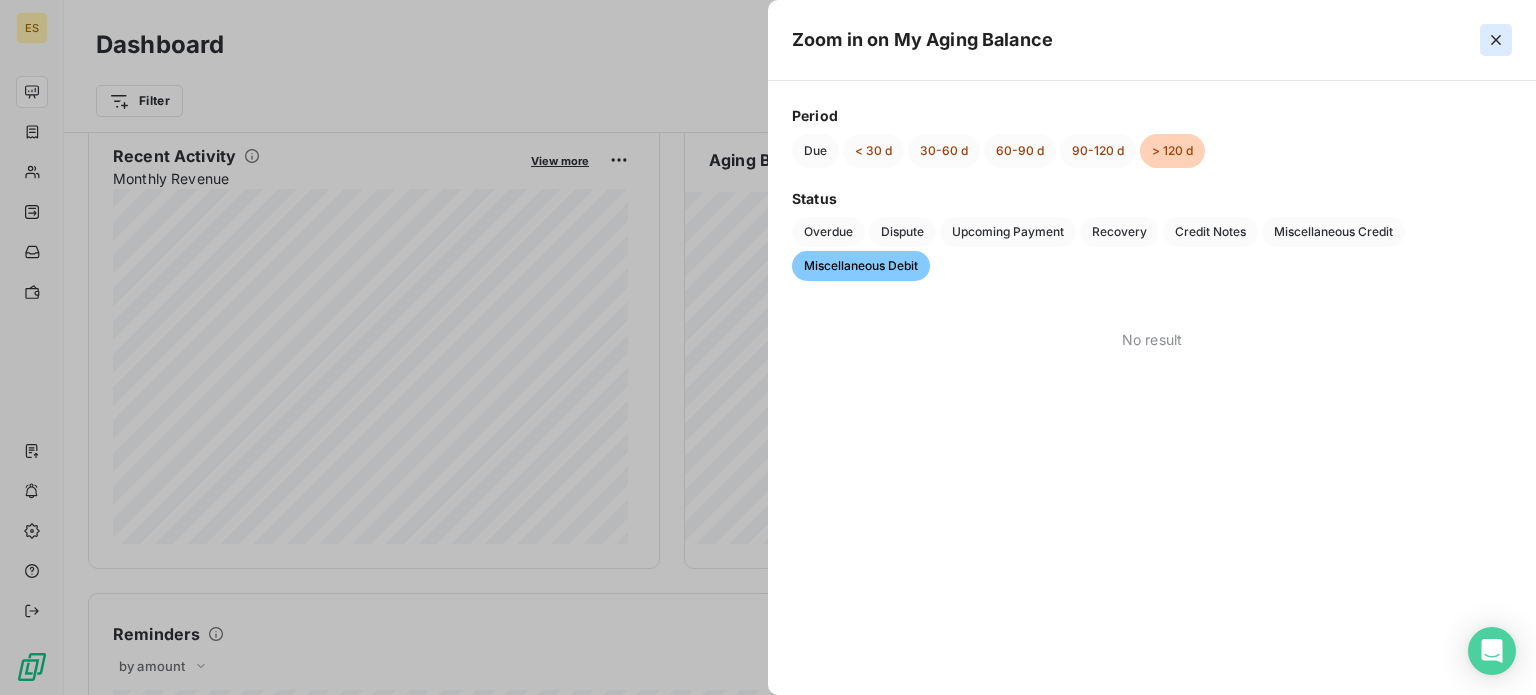 click 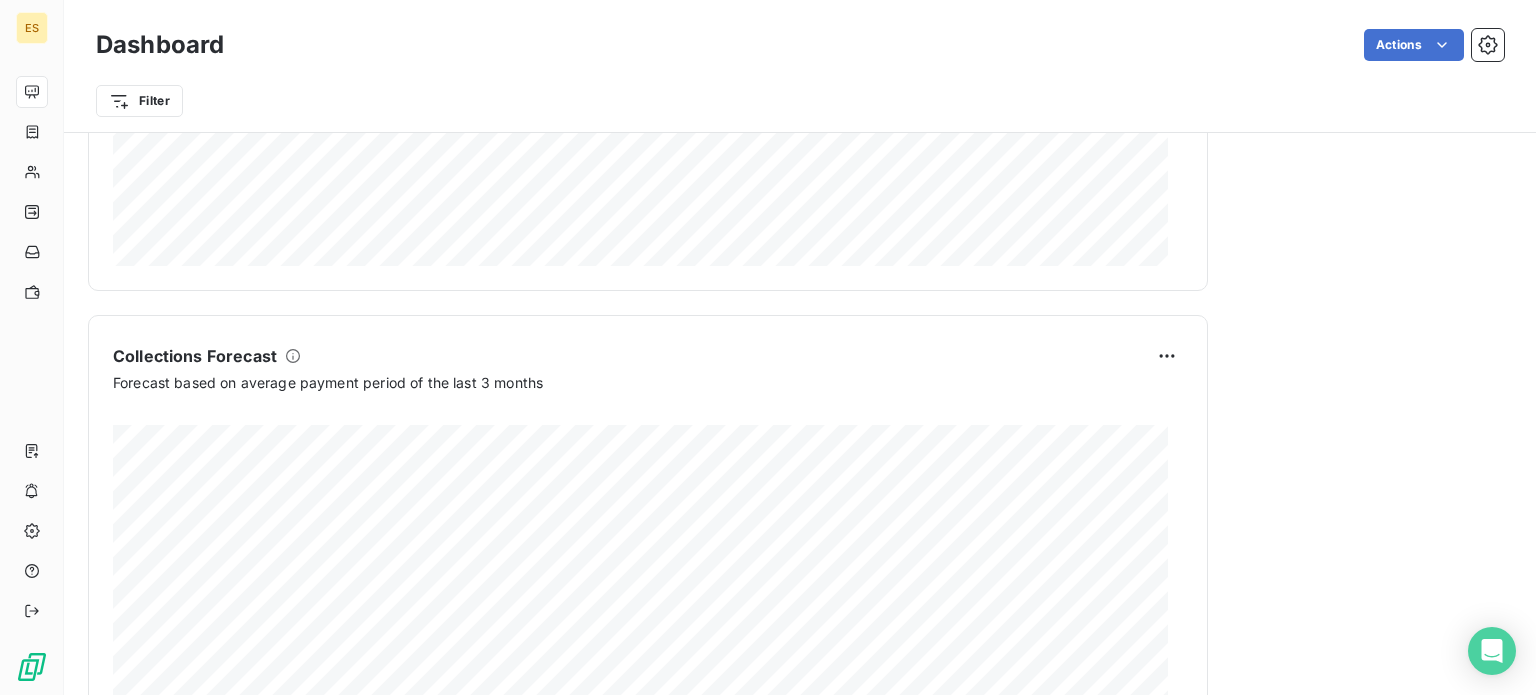 scroll, scrollTop: 1253, scrollLeft: 0, axis: vertical 